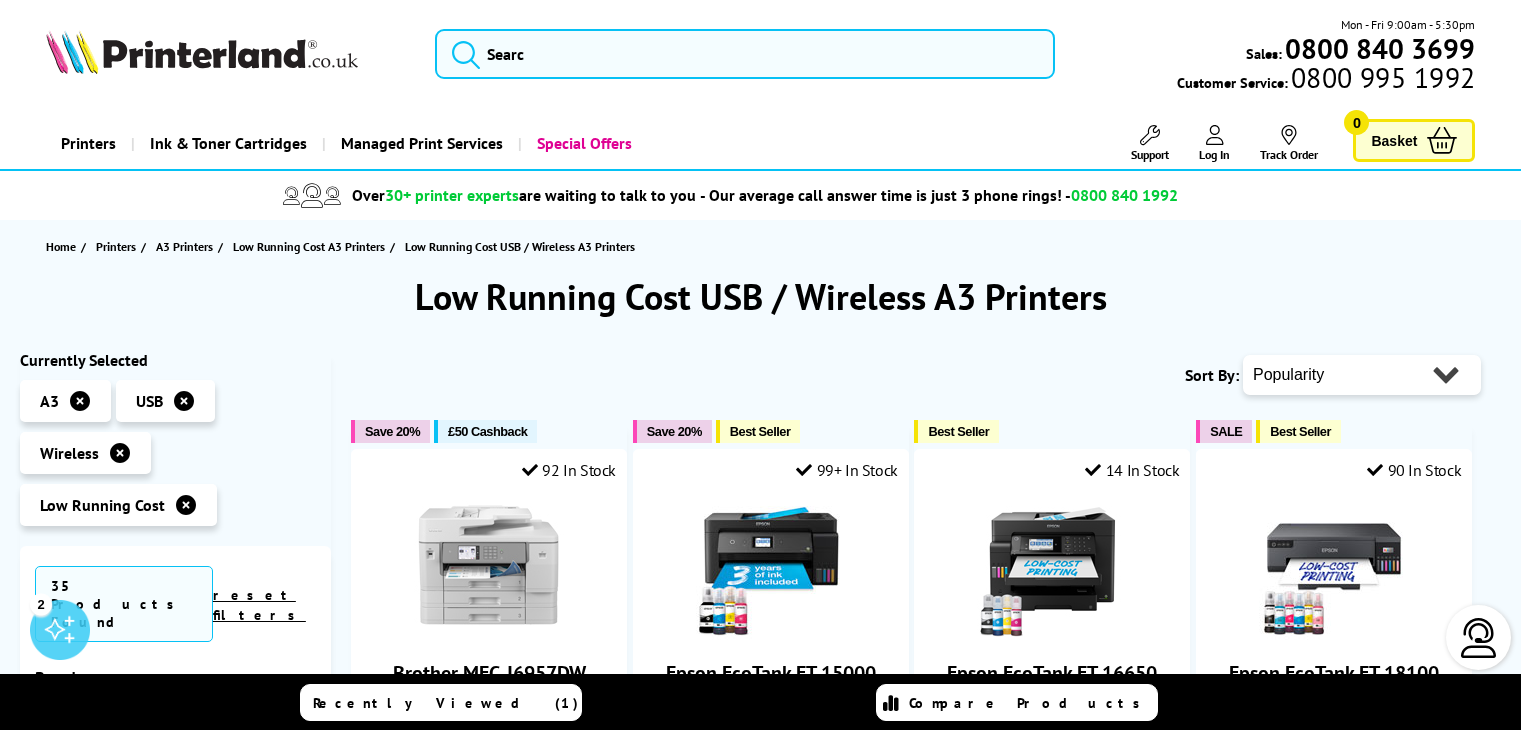scroll, scrollTop: 0, scrollLeft: 0, axis: both 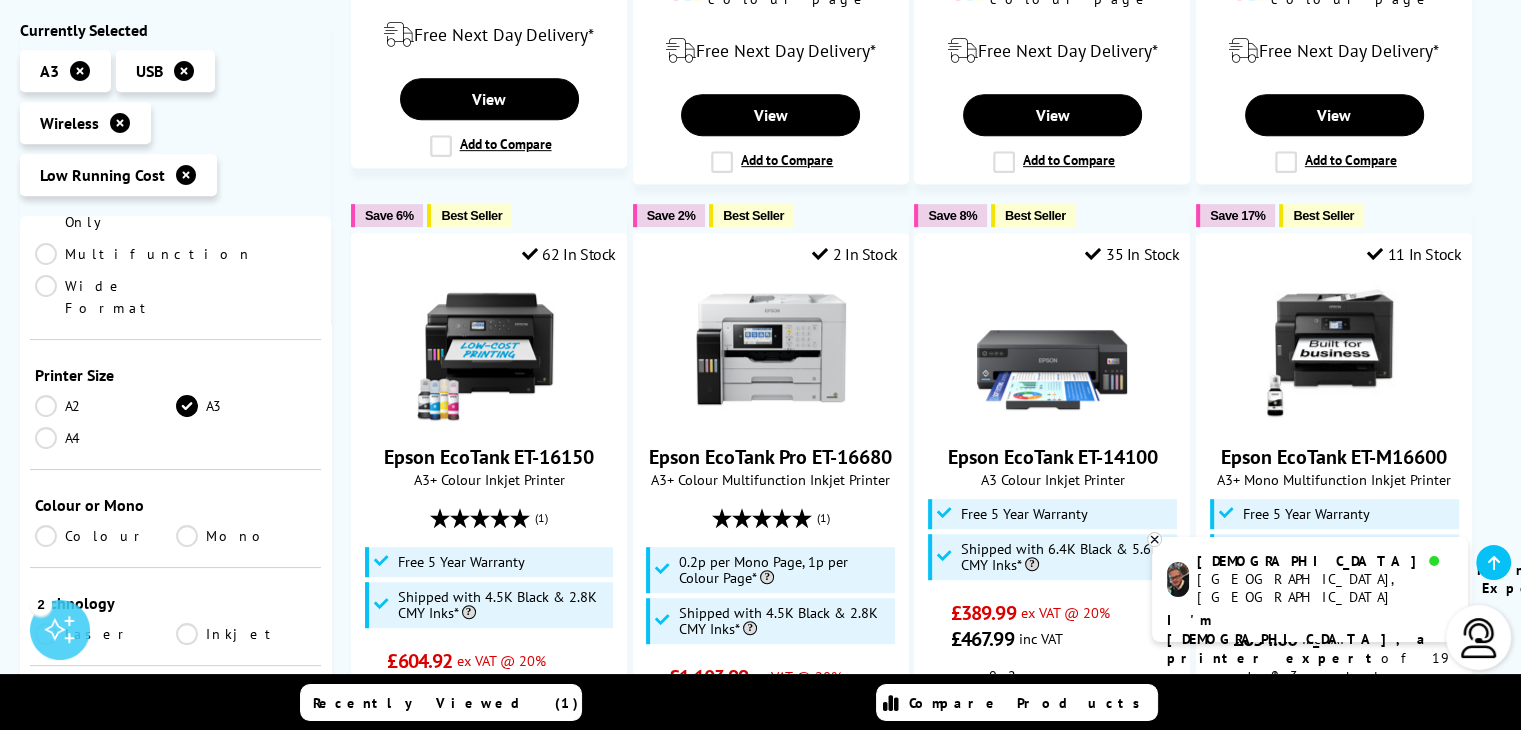 click on "A4" at bounding box center [105, 438] 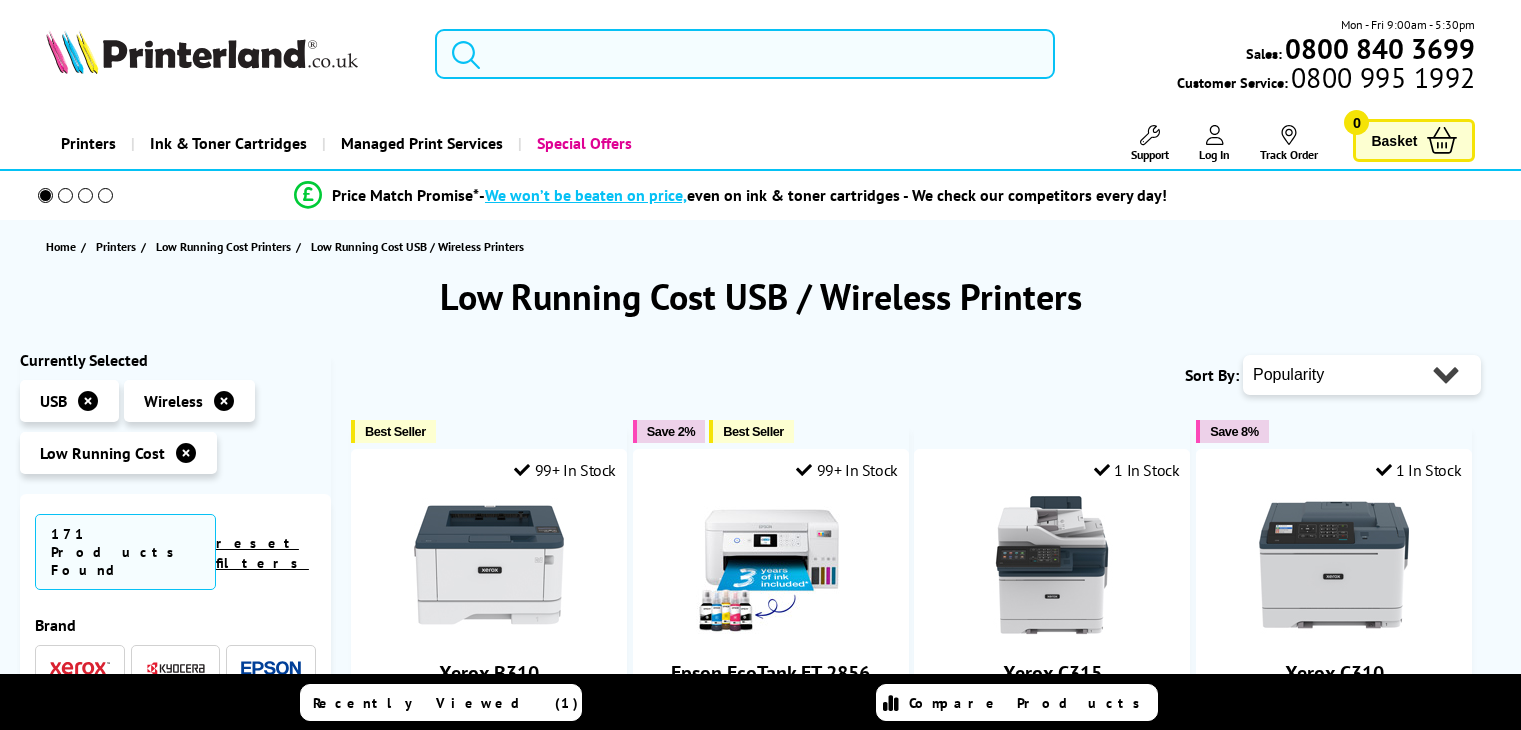 scroll, scrollTop: 0, scrollLeft: 0, axis: both 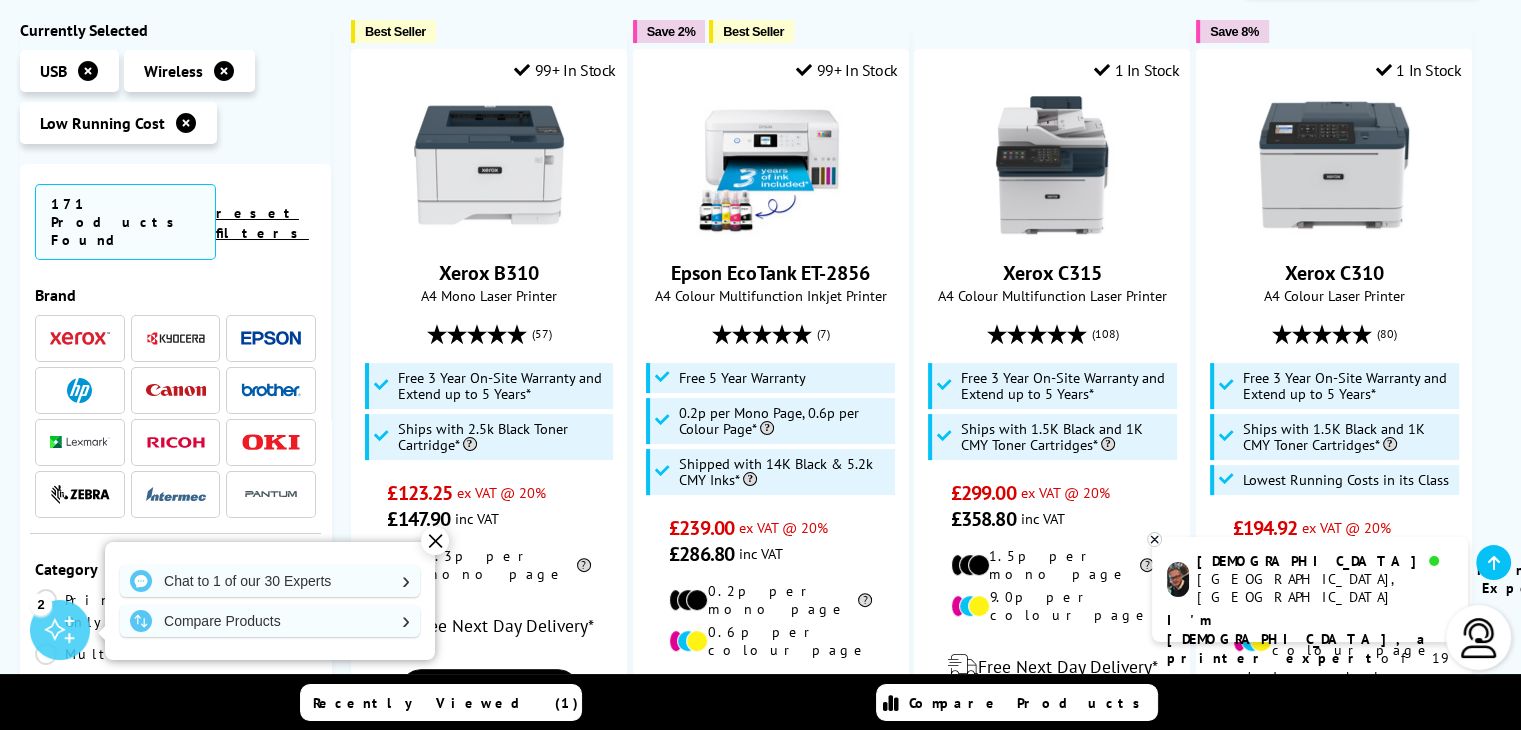 click on "I'm Christian, a printer expert  of 19 years! I can help you choose the right product" at bounding box center (1310, 668) 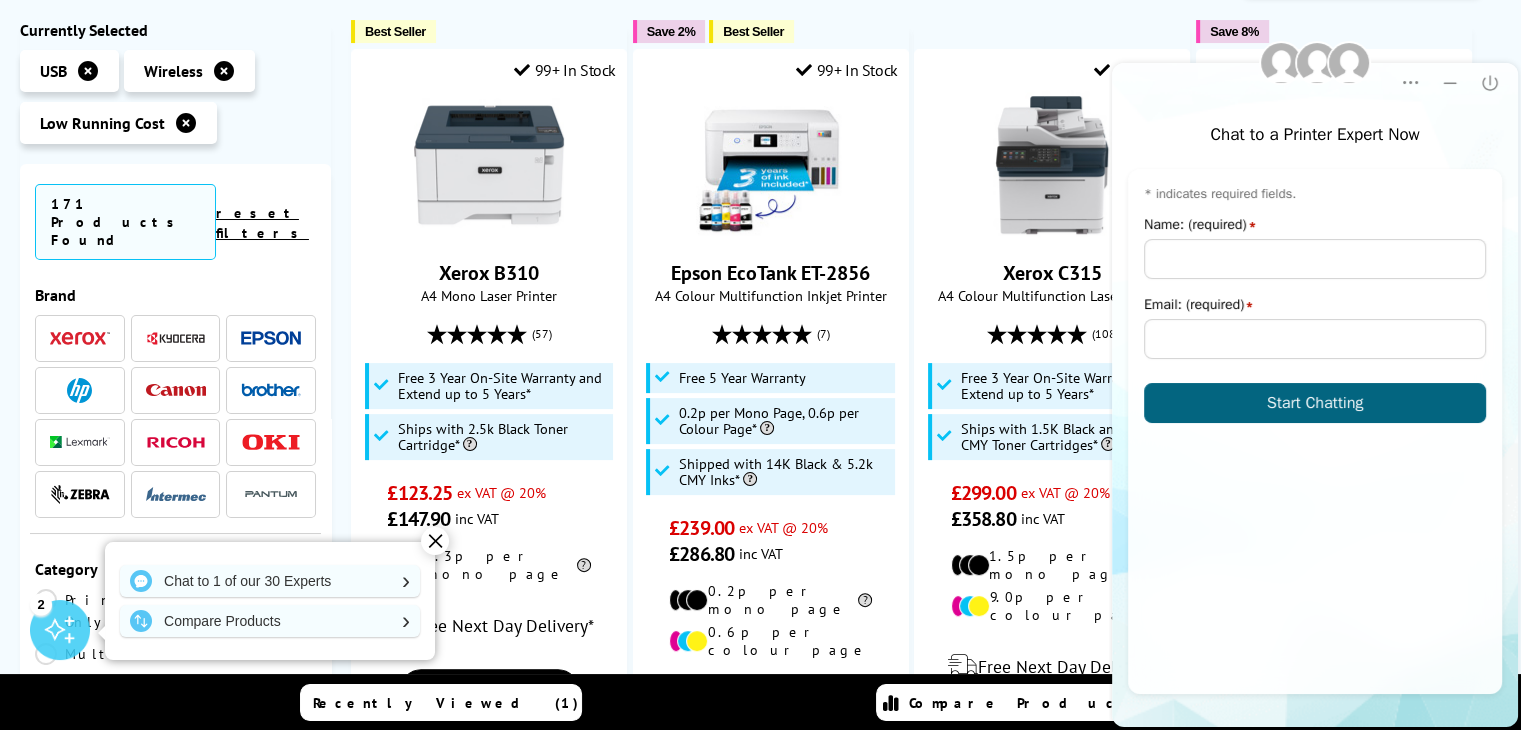 scroll, scrollTop: 0, scrollLeft: 0, axis: both 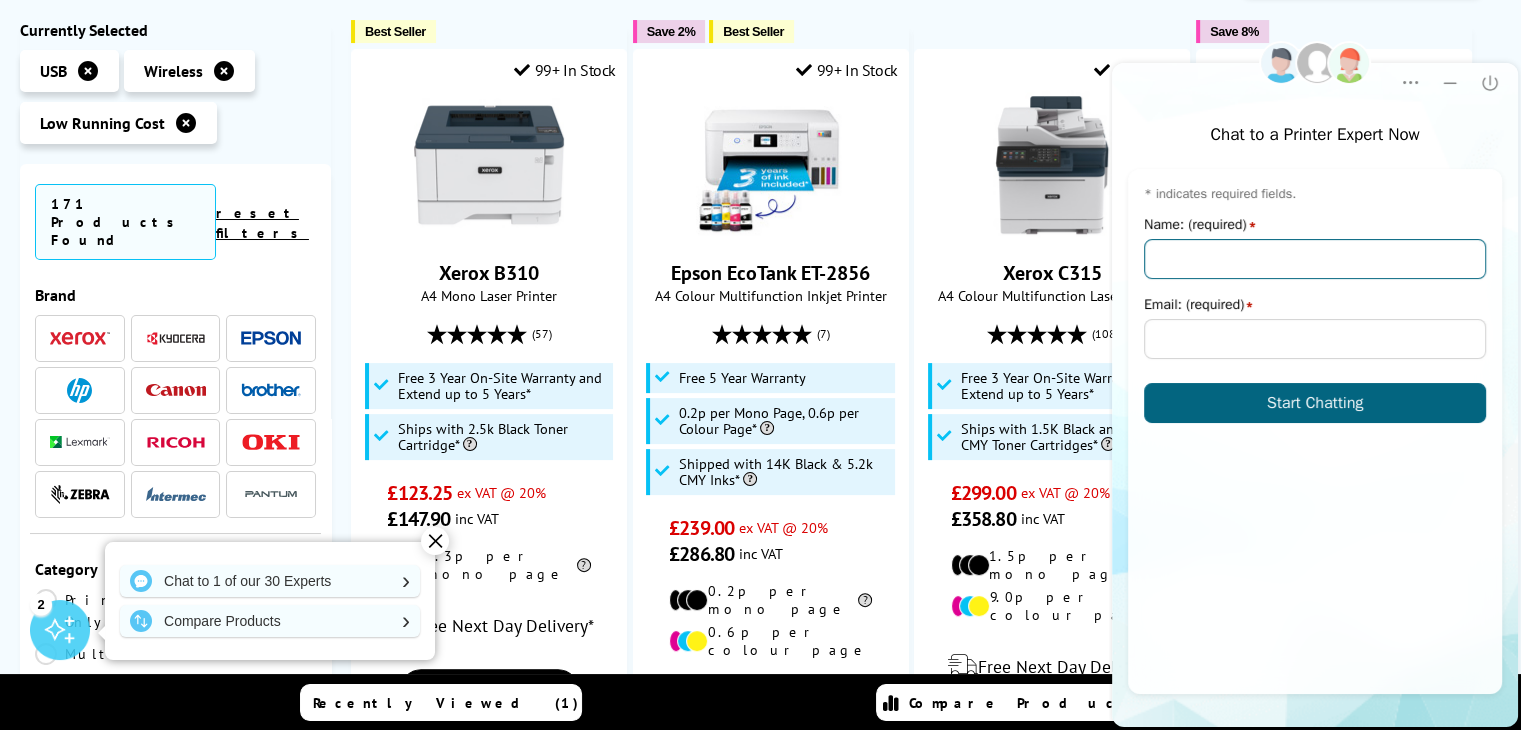 click on "Name: (required)" at bounding box center [1315, 259] 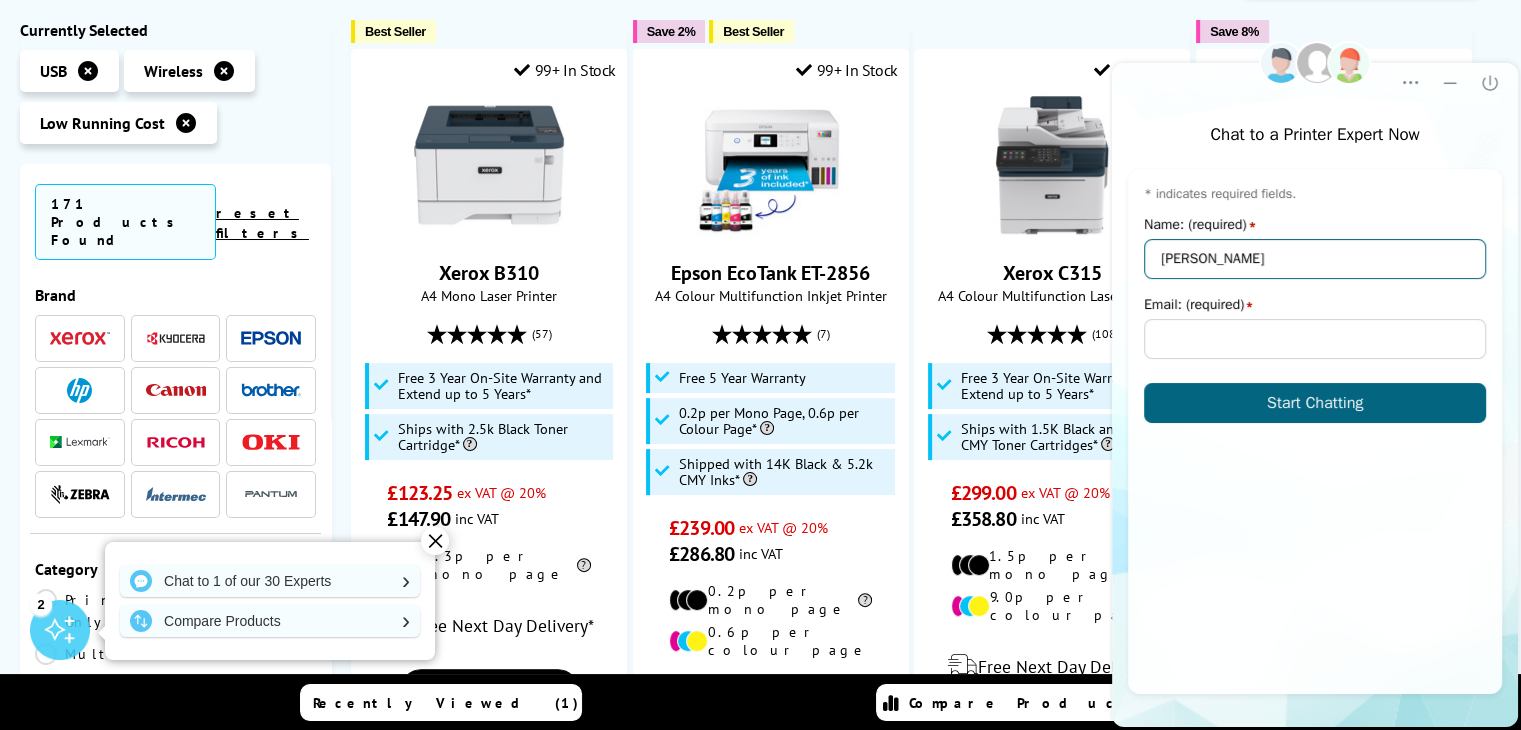 type on "Jenny Fowler" 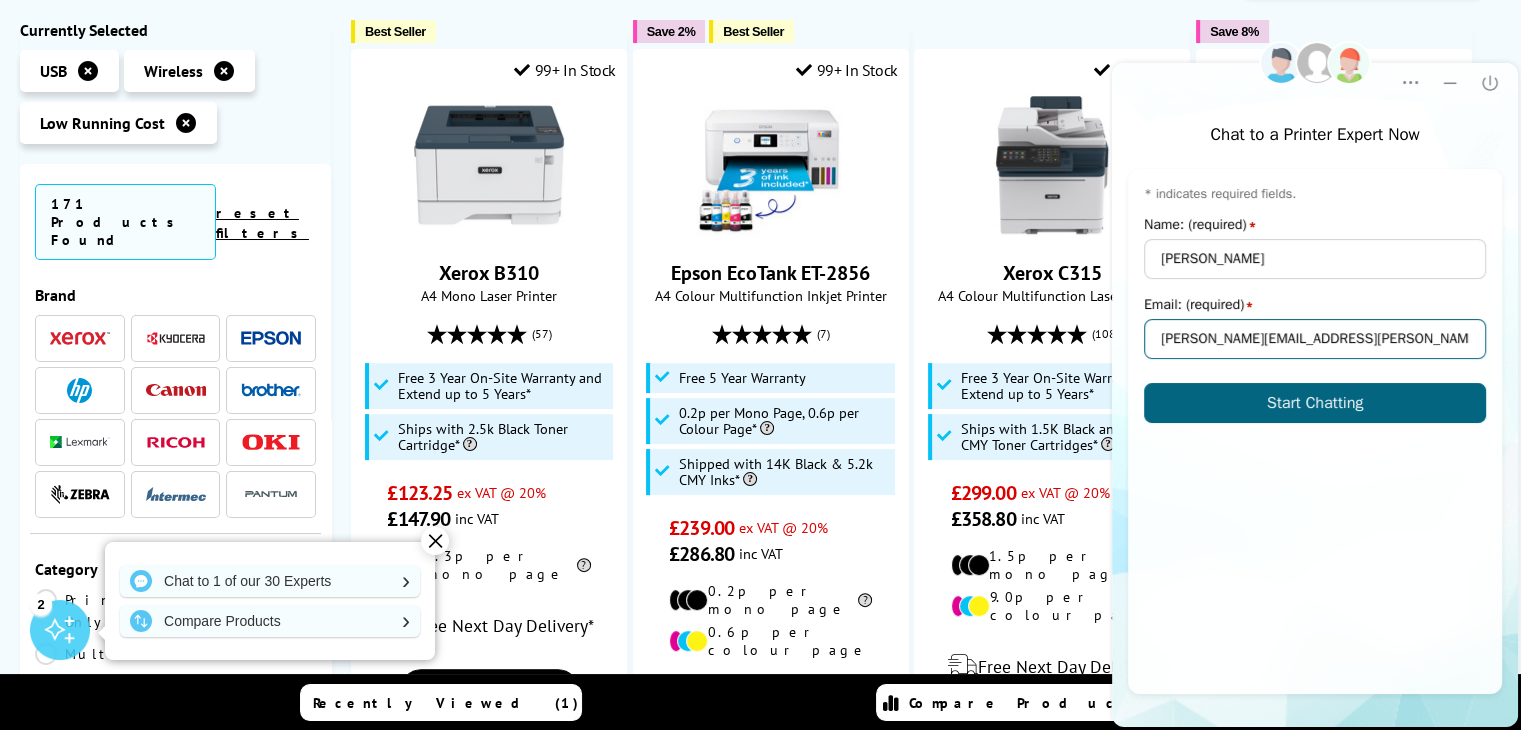 type on "jenny.fowler@morrisroedemolition.co.uk" 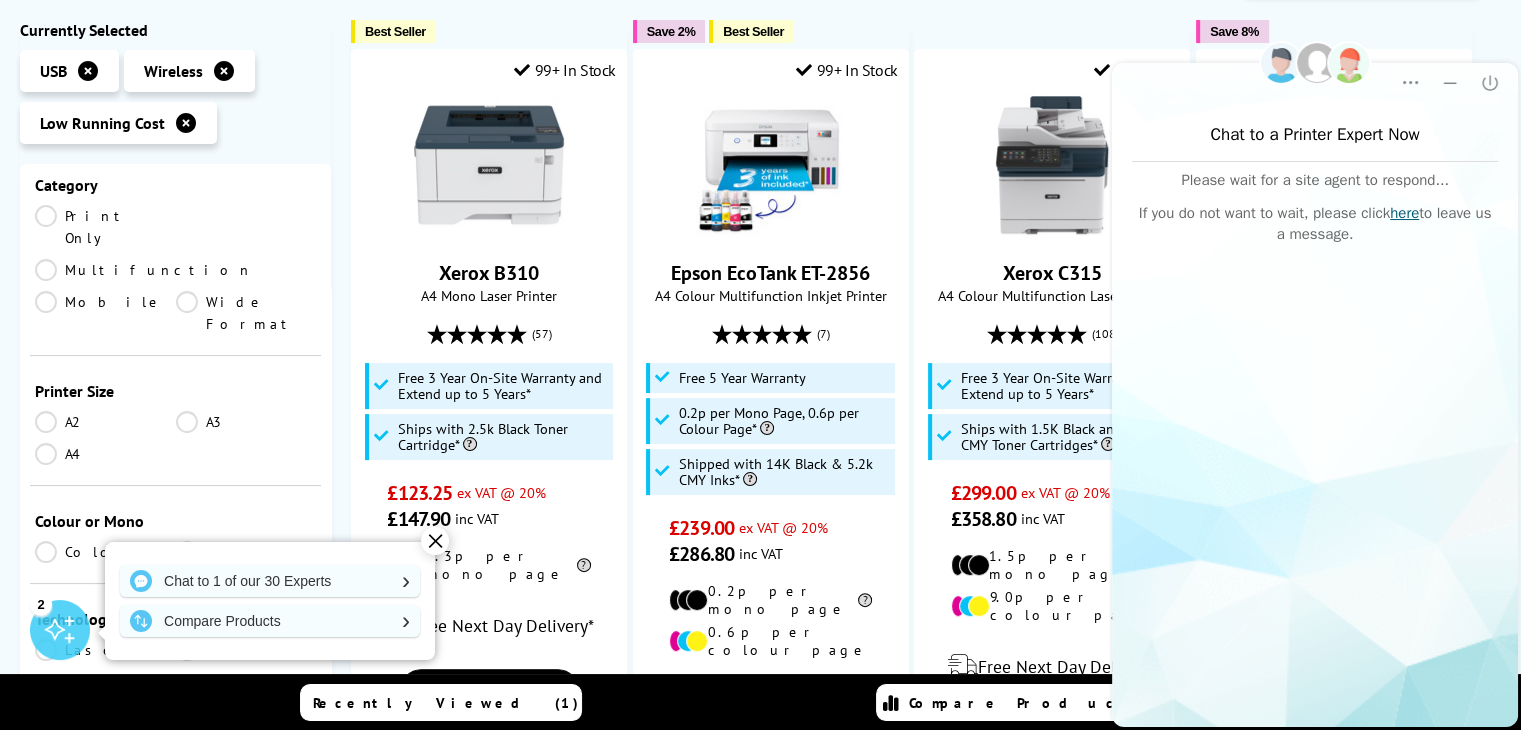 scroll, scrollTop: 500, scrollLeft: 0, axis: vertical 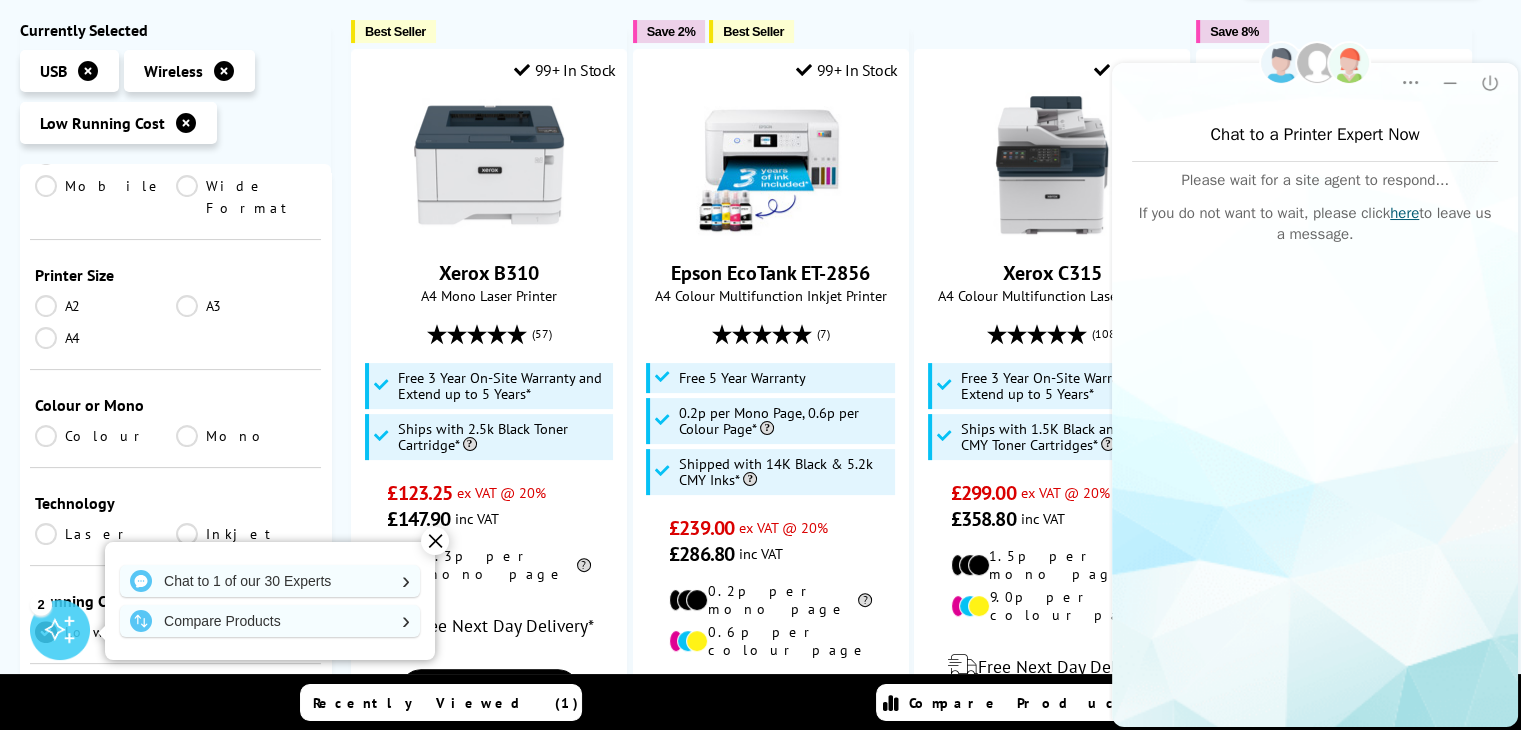 click on "A3" at bounding box center (246, 306) 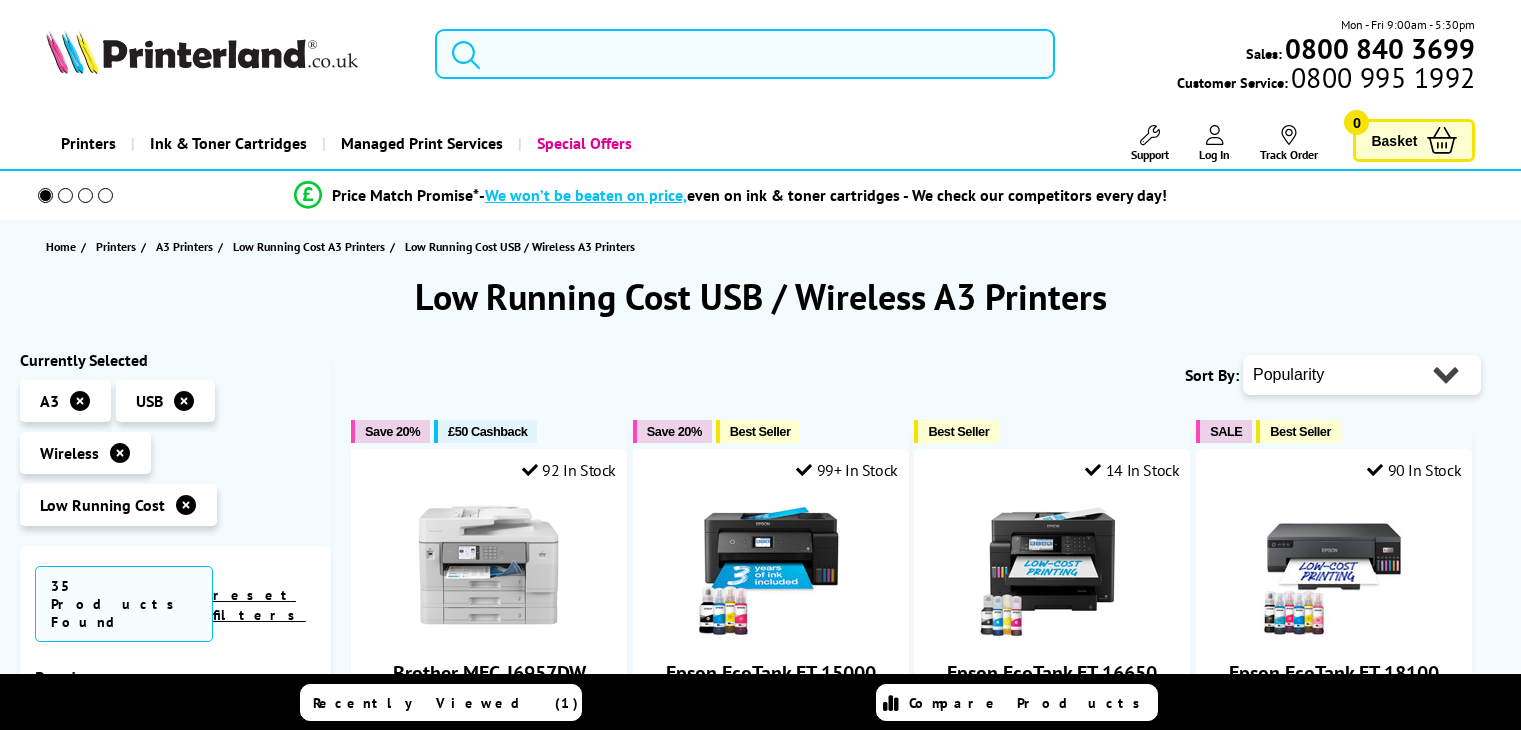 scroll, scrollTop: 0, scrollLeft: 0, axis: both 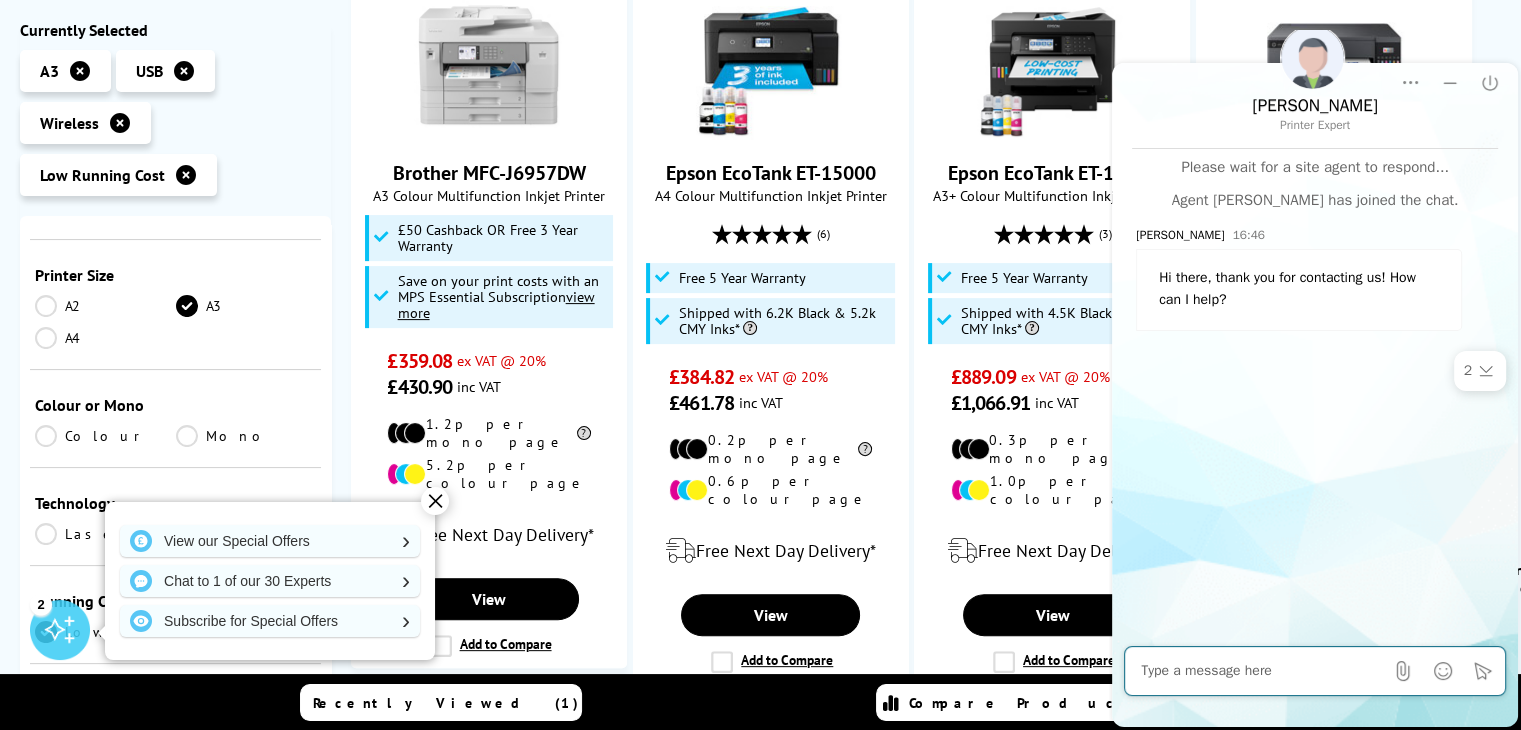click on "Colour" at bounding box center [105, 436] 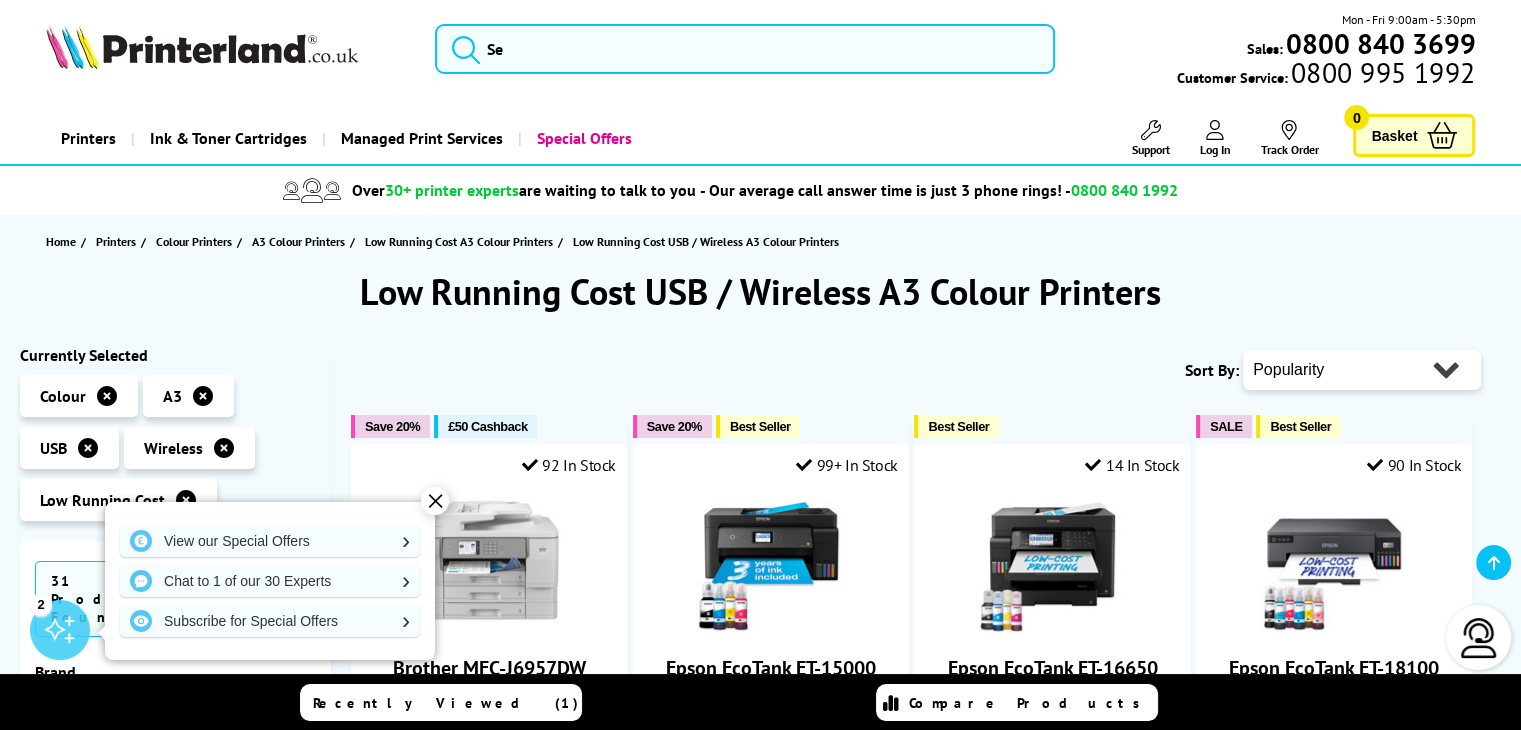 scroll, scrollTop: 259, scrollLeft: 0, axis: vertical 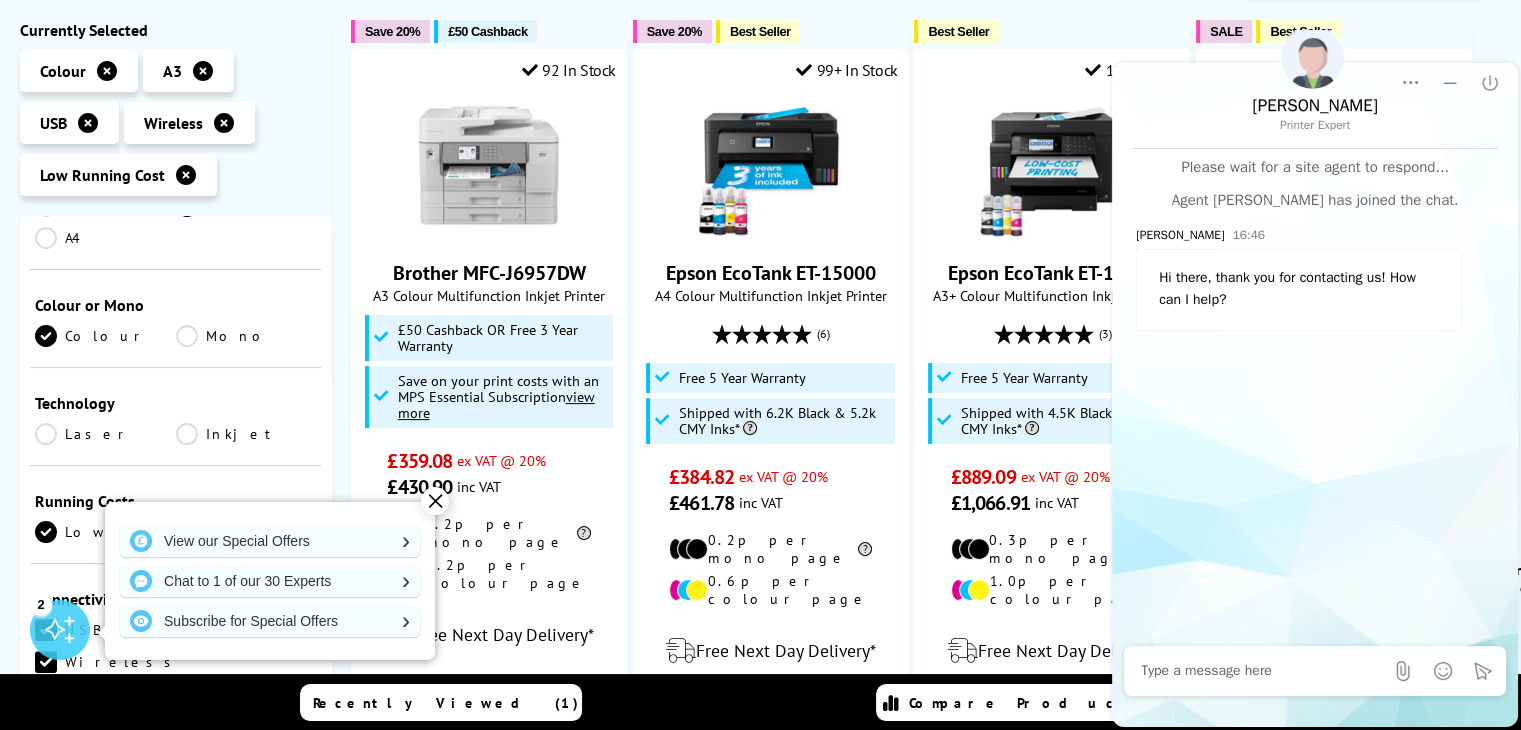 click on "Laser" at bounding box center [105, 434] 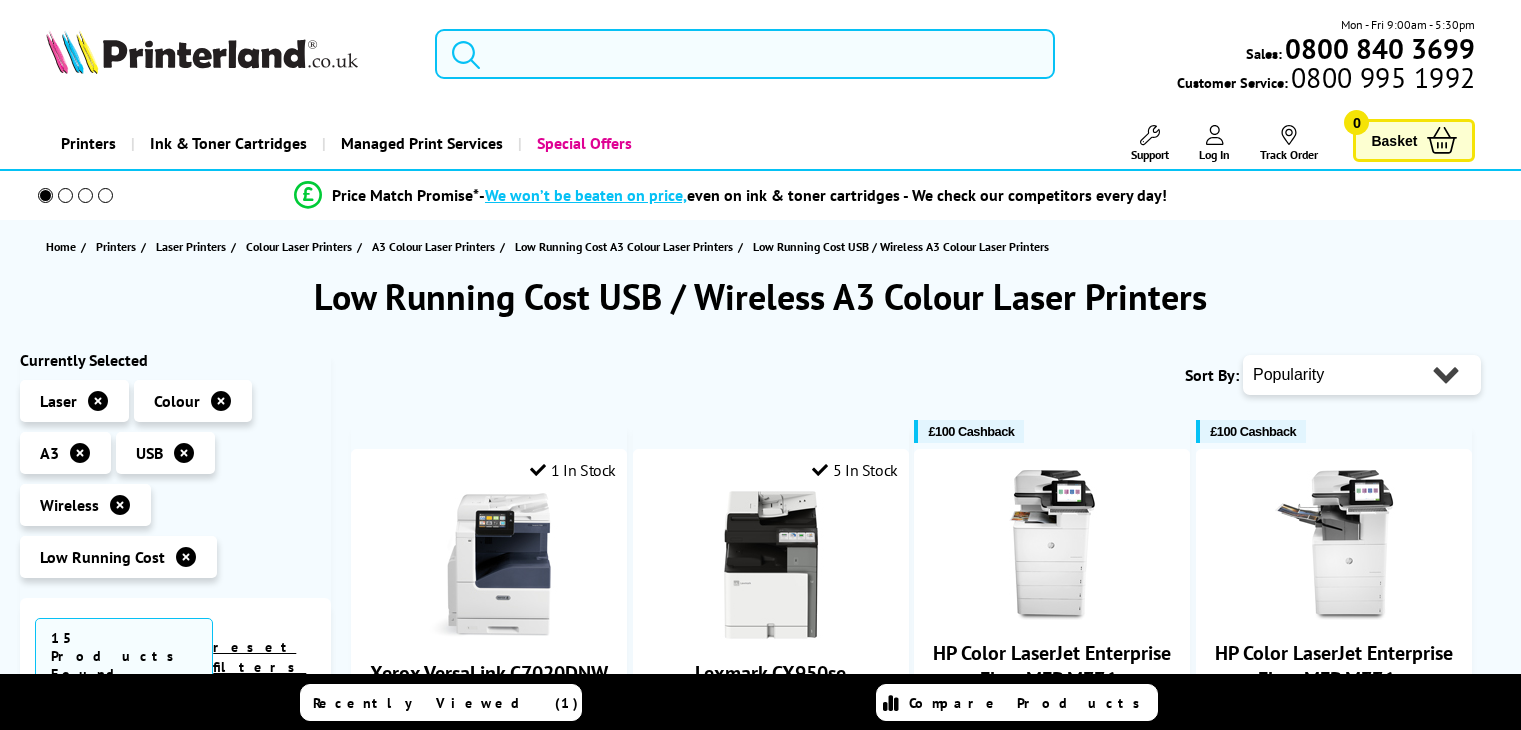 scroll, scrollTop: 0, scrollLeft: 0, axis: both 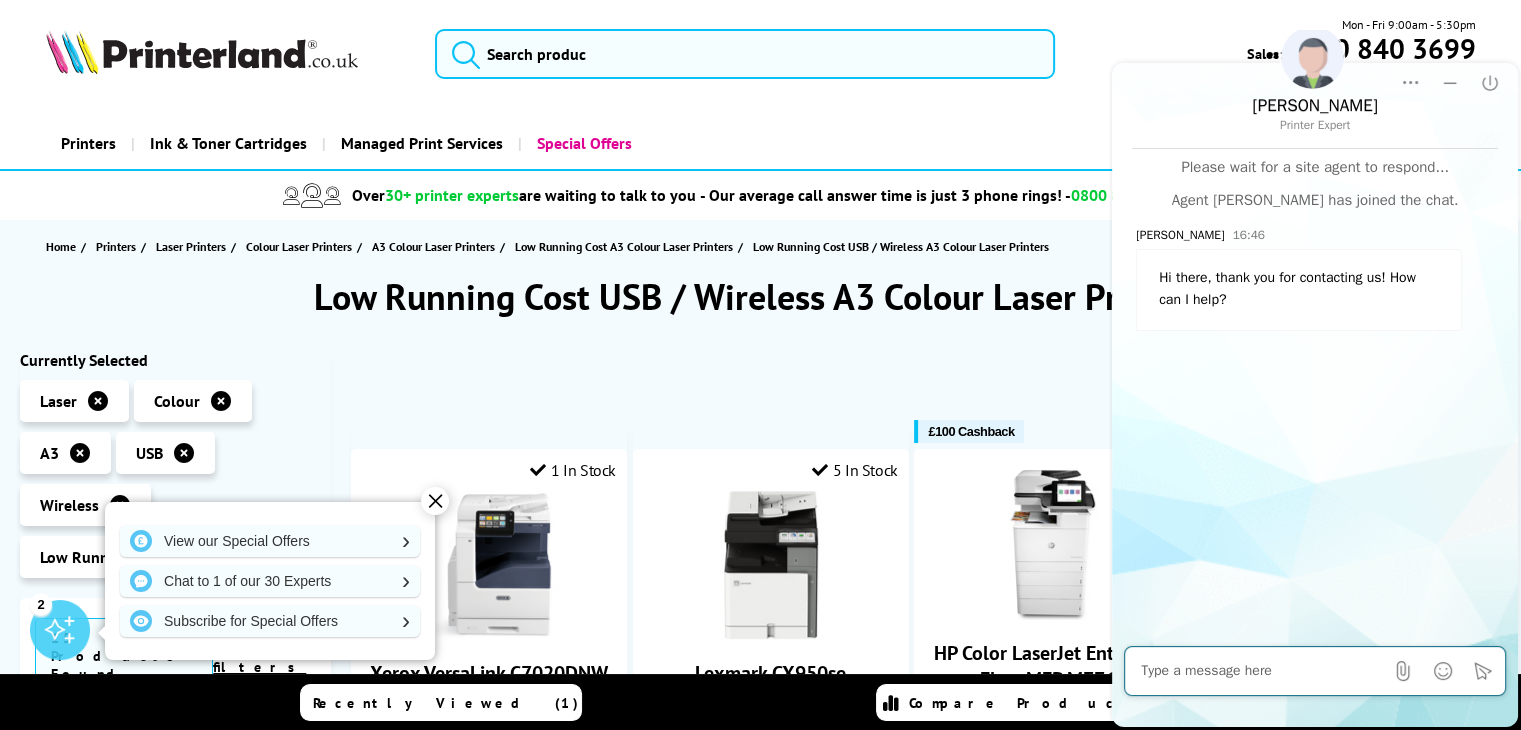 click at bounding box center (1262, 671) 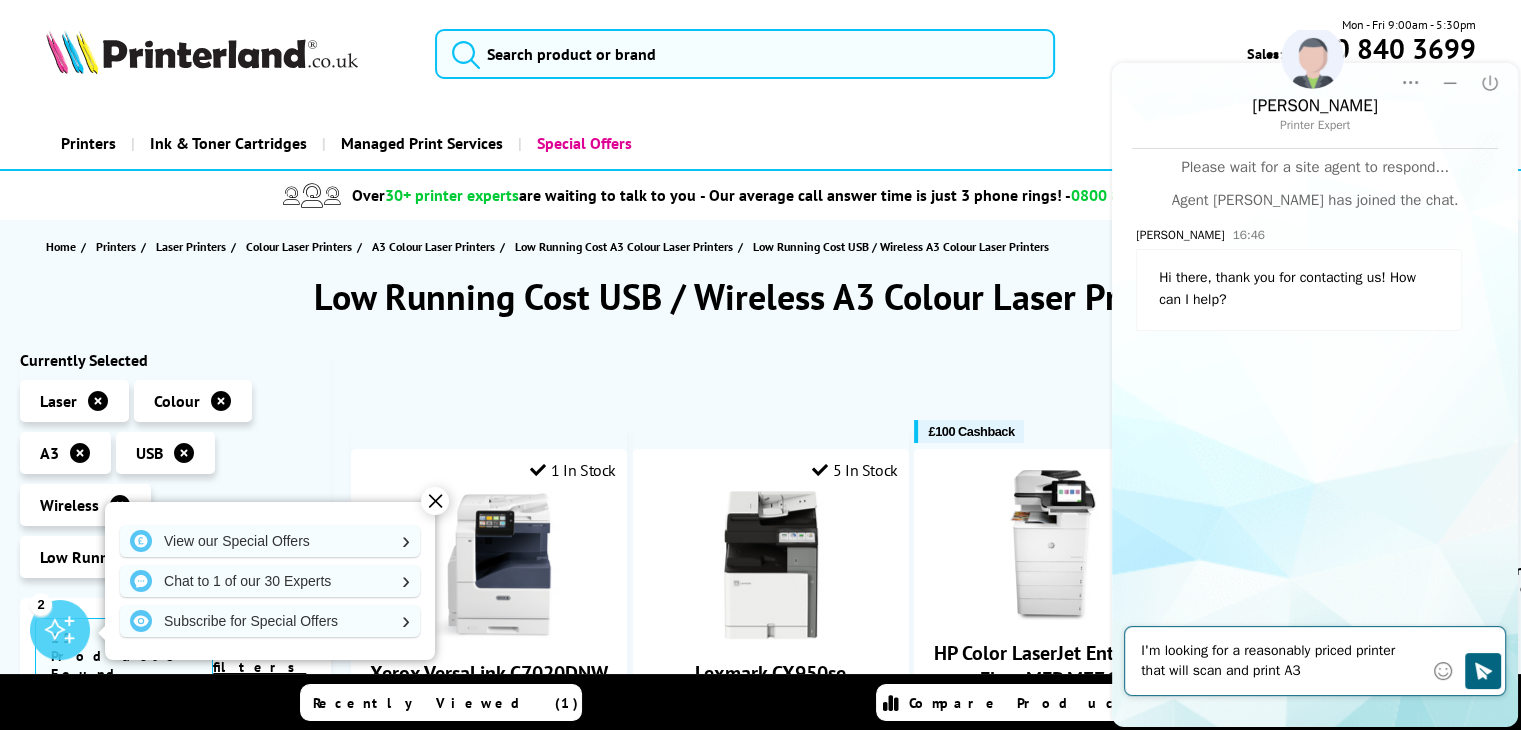 drag, startPoint x: 1254, startPoint y: 657, endPoint x: 1361, endPoint y: 651, distance: 107.16809 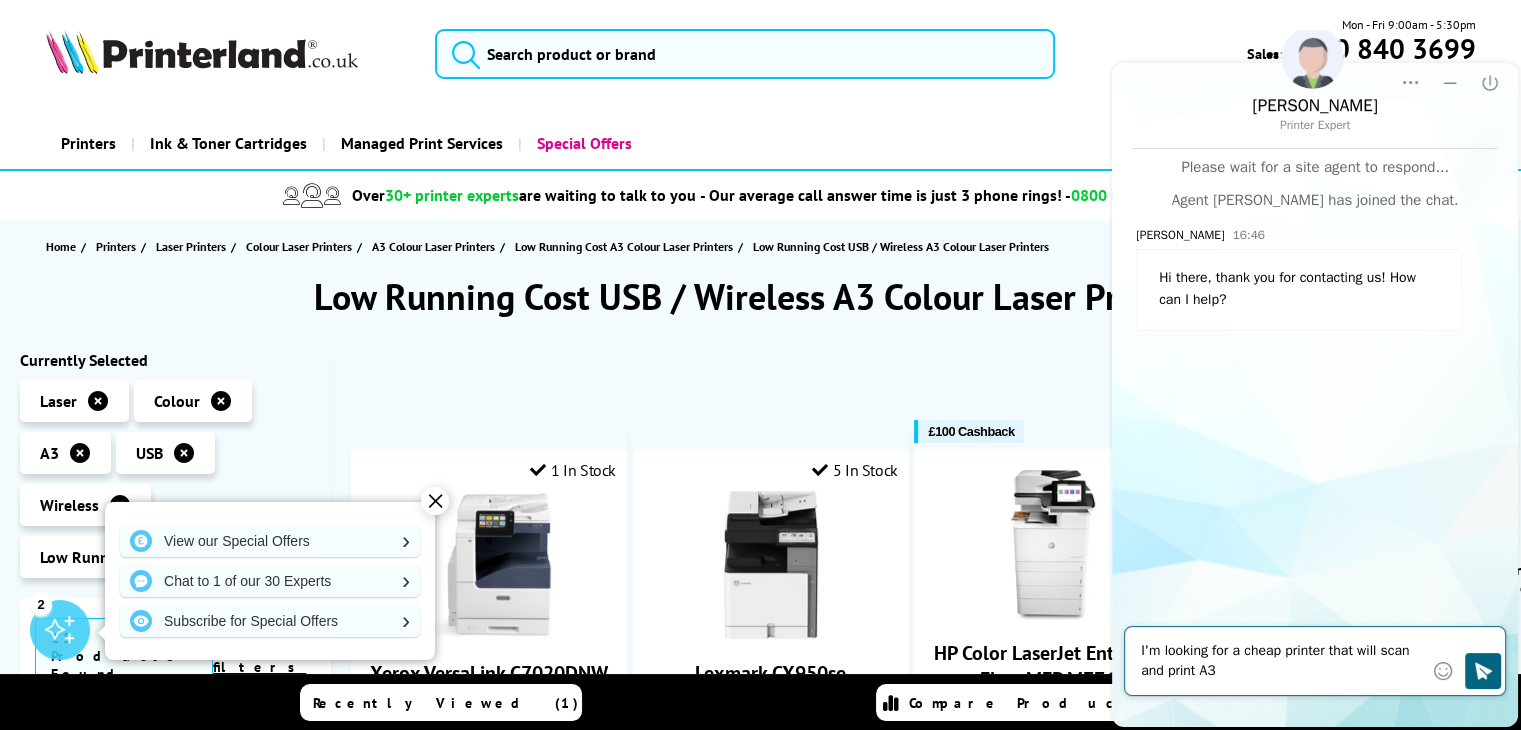 click on "I'm looking for a cheap printer that will scan and print A3" at bounding box center (1282, 661) 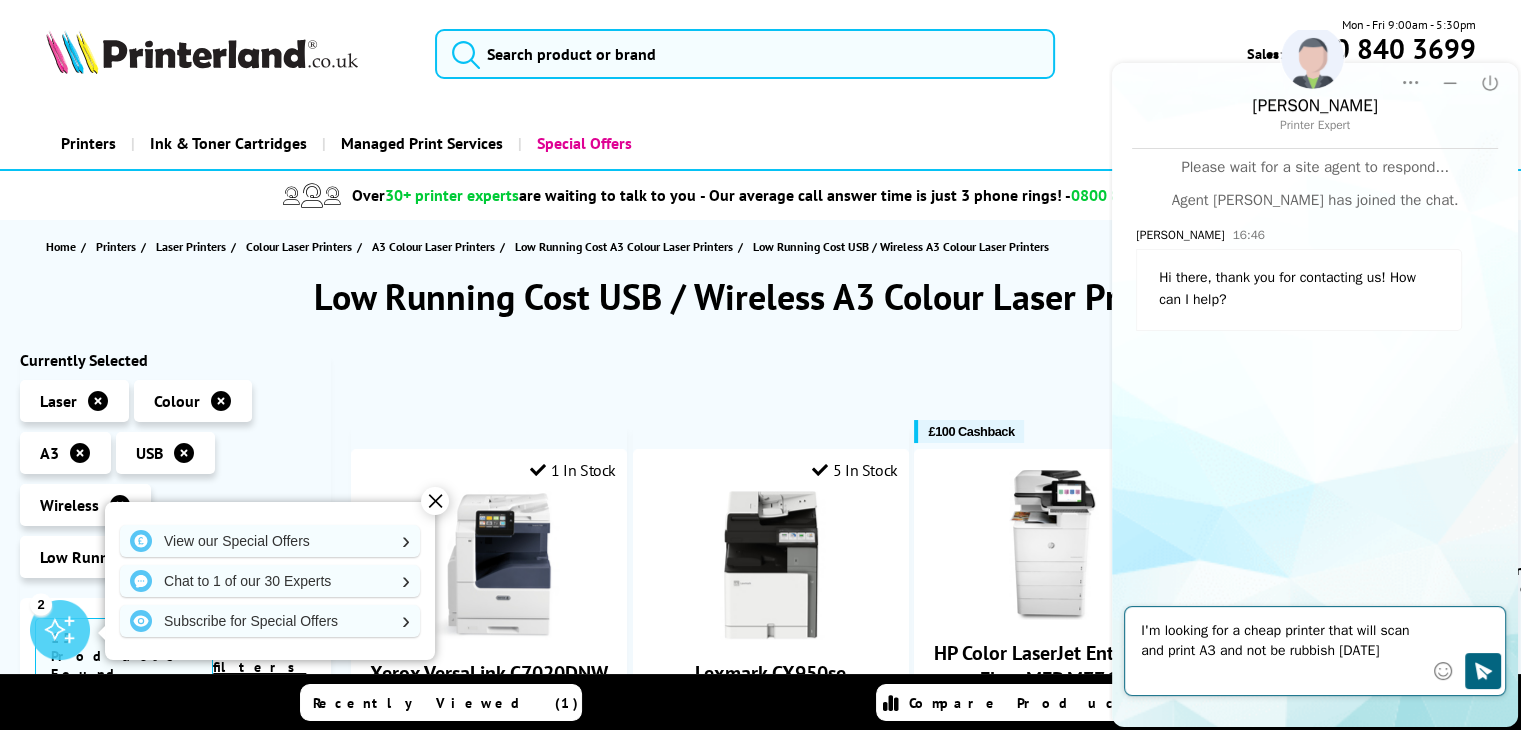 type on "I'm looking for a cheap printer that will scan and print A3 and not be rubbish [DATE]." 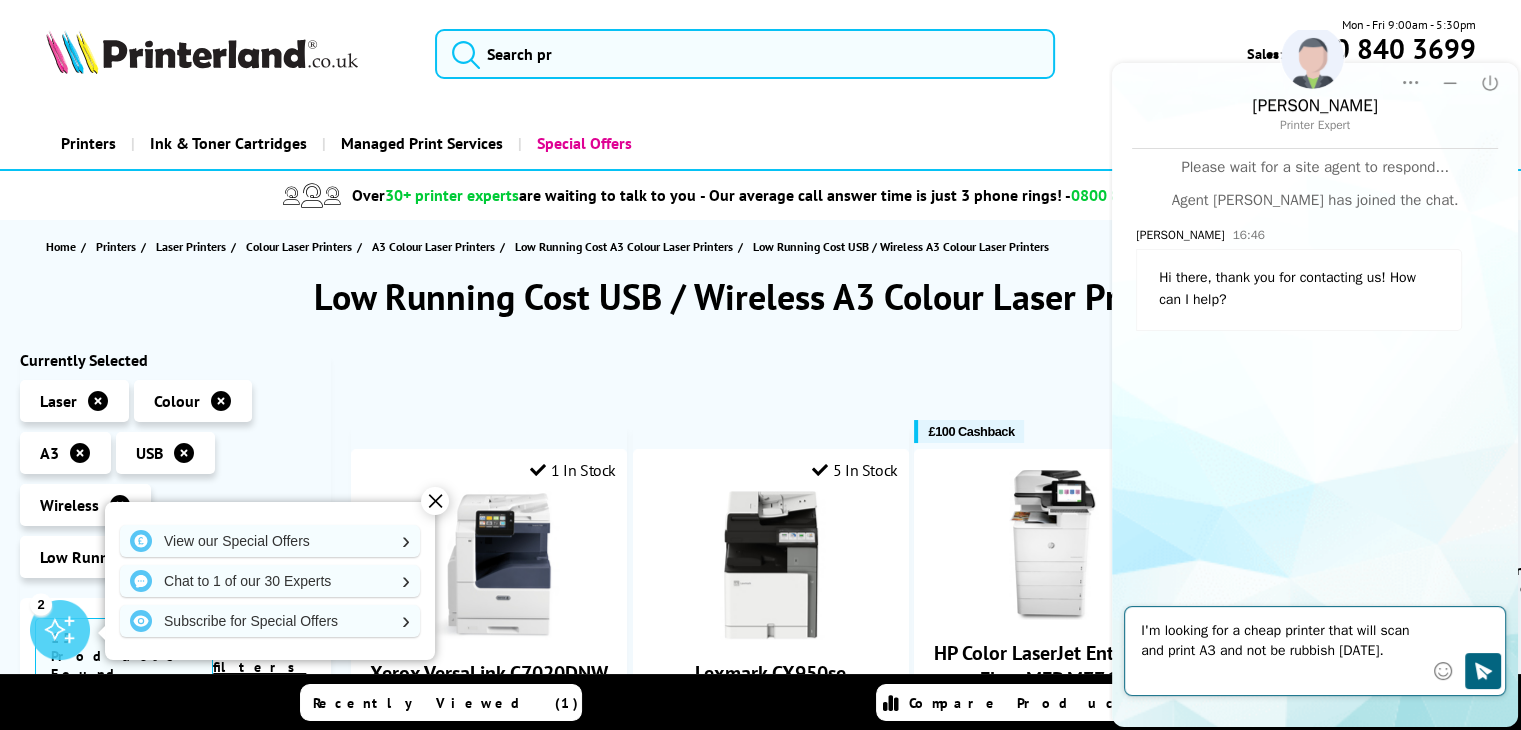 type 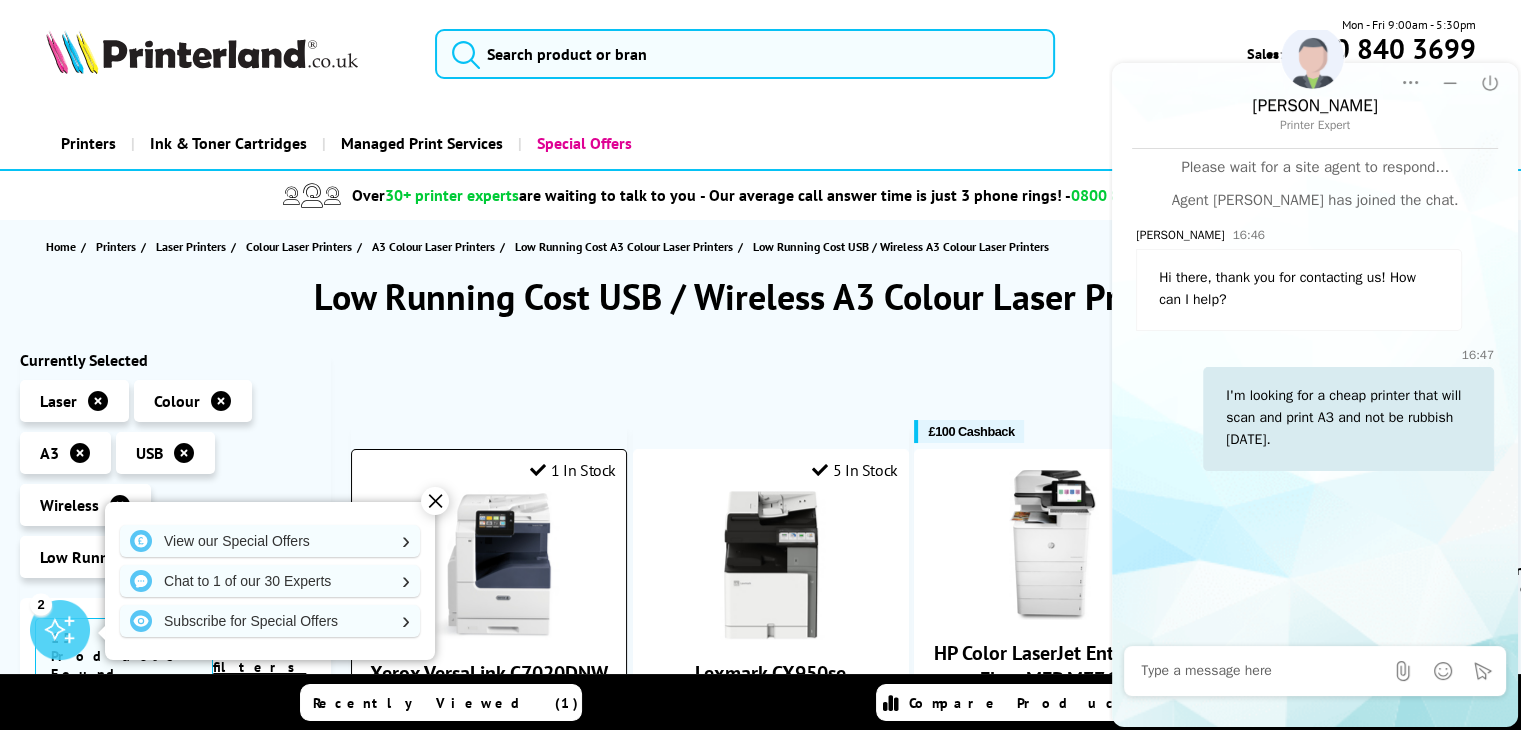 click on "✕" at bounding box center (435, 501) 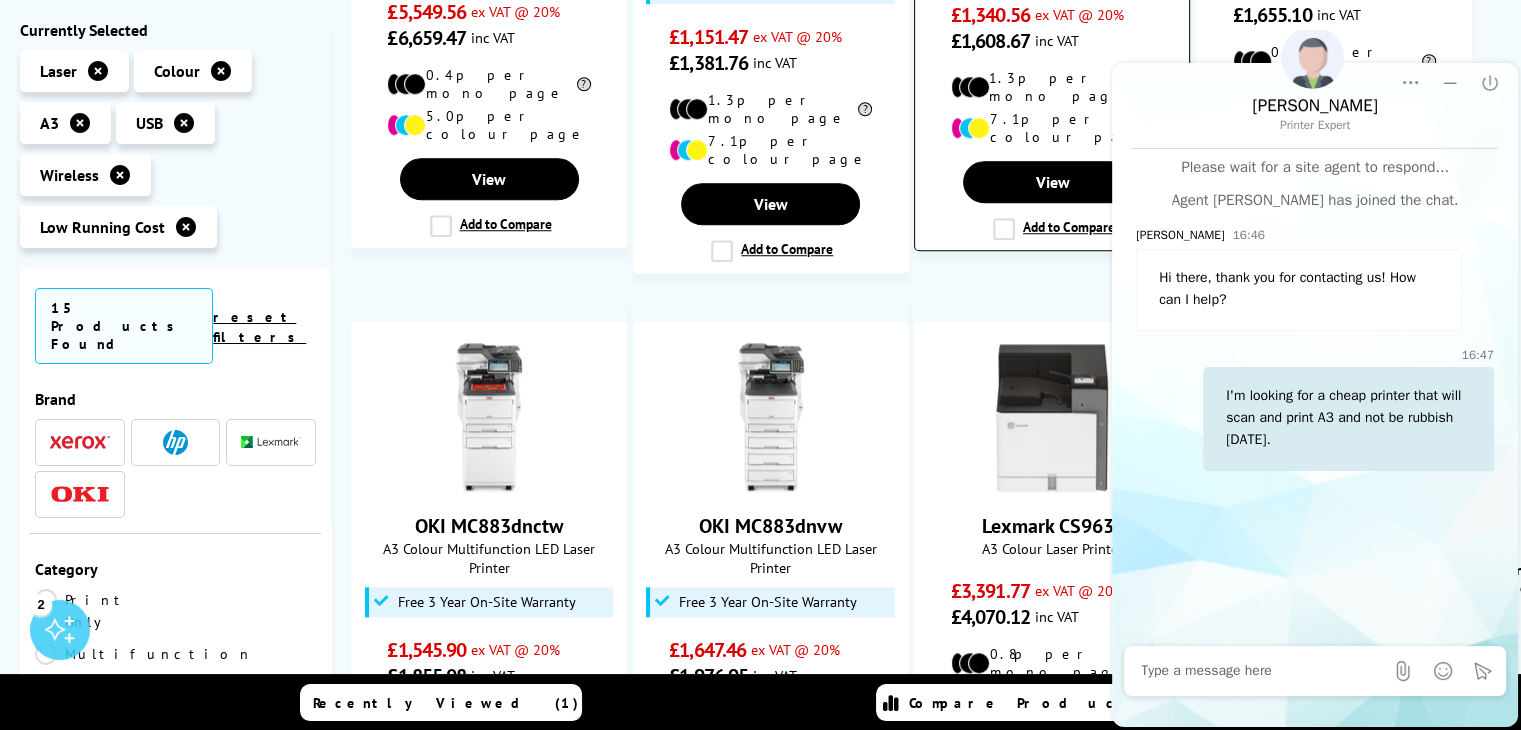 scroll, scrollTop: 1800, scrollLeft: 0, axis: vertical 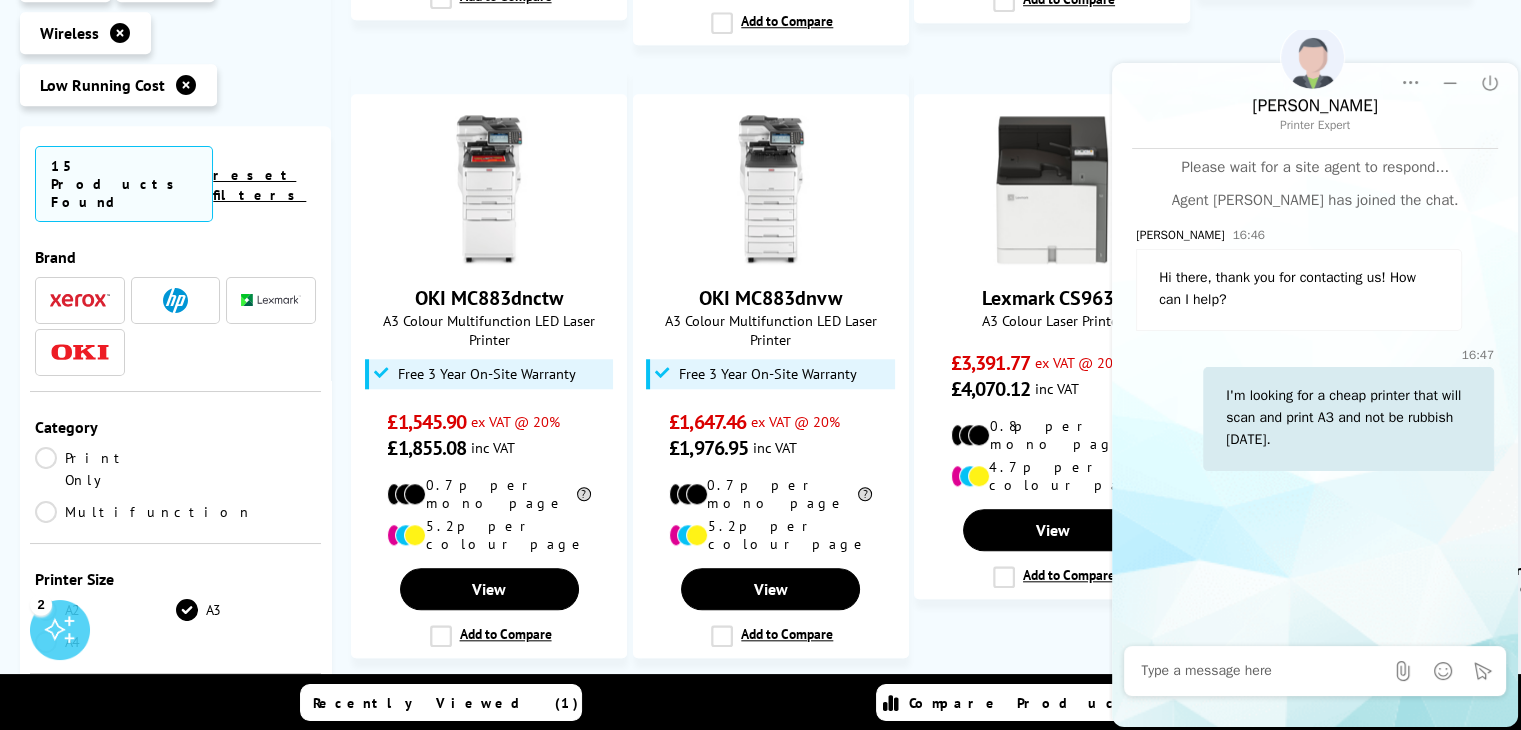 click on "Next" at bounding box center [977, 714] 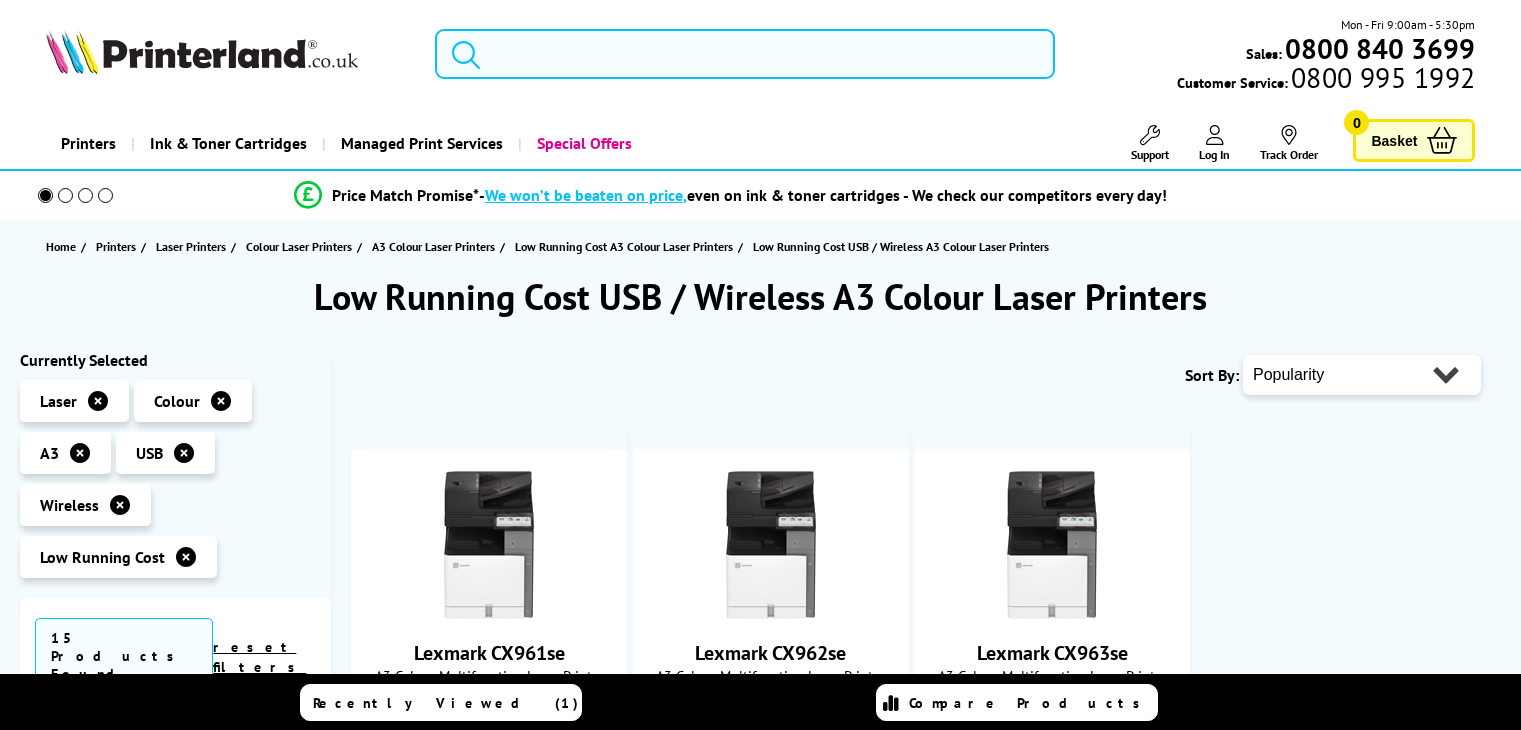scroll, scrollTop: 0, scrollLeft: 0, axis: both 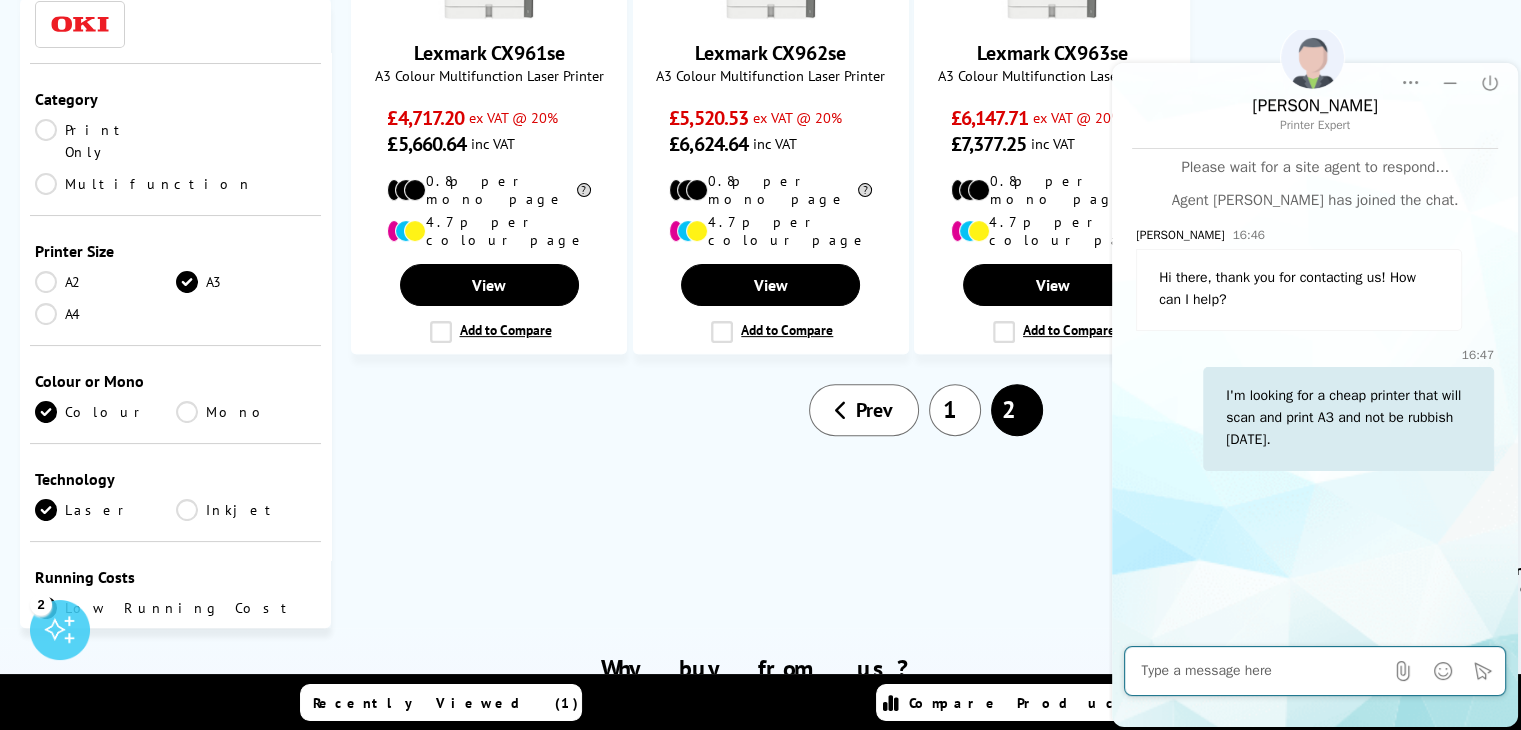 click on "Laser" at bounding box center (105, 510) 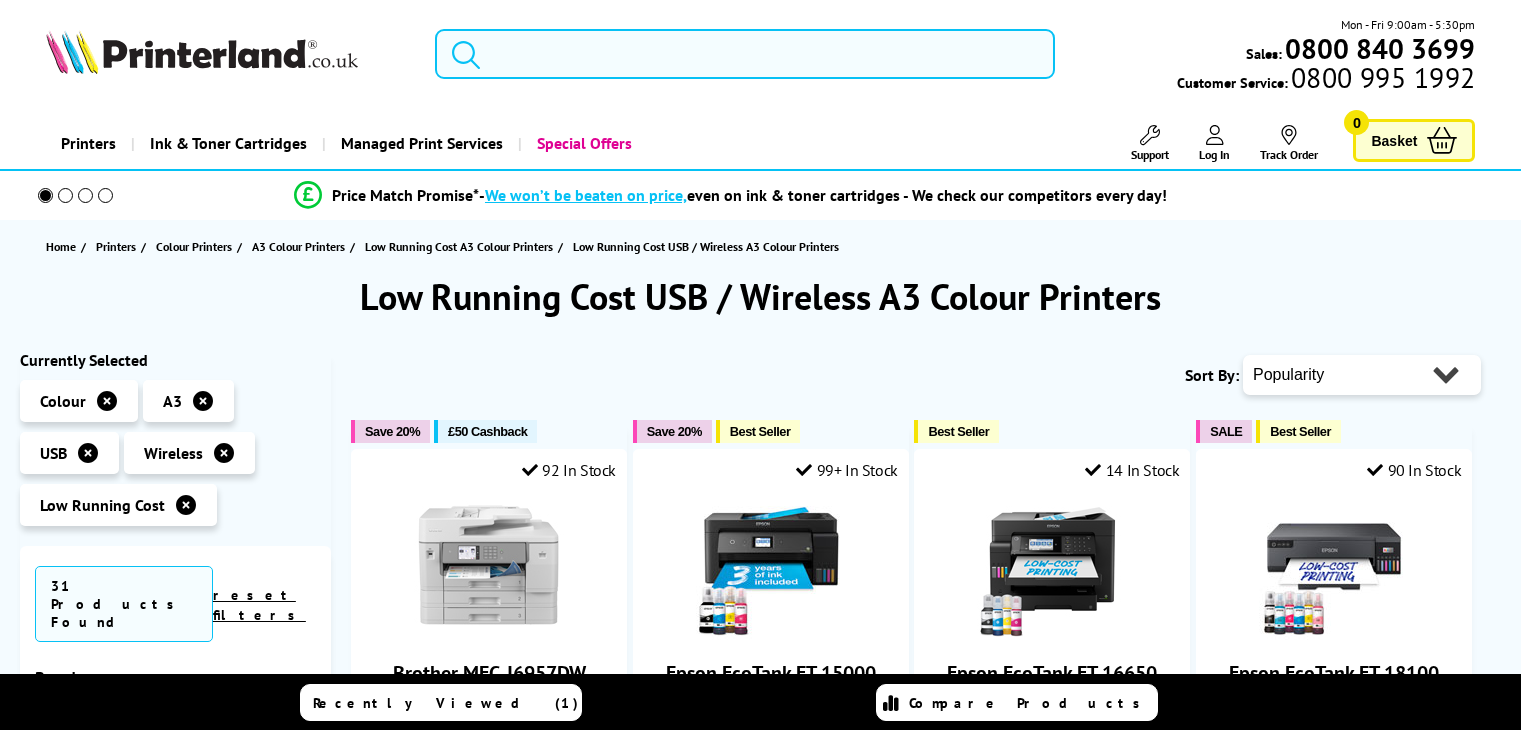 scroll, scrollTop: 0, scrollLeft: 0, axis: both 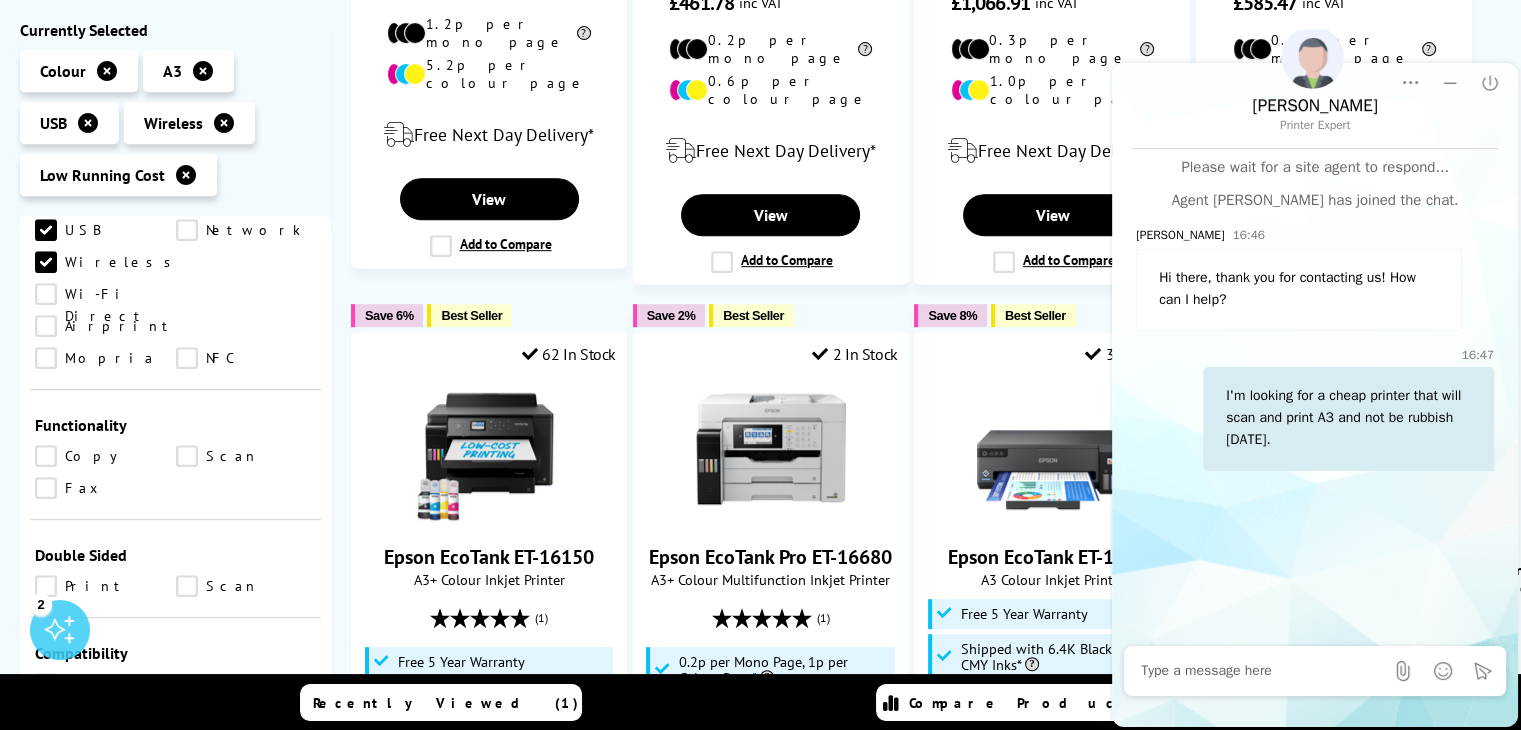 click on "Scan" at bounding box center [246, 456] 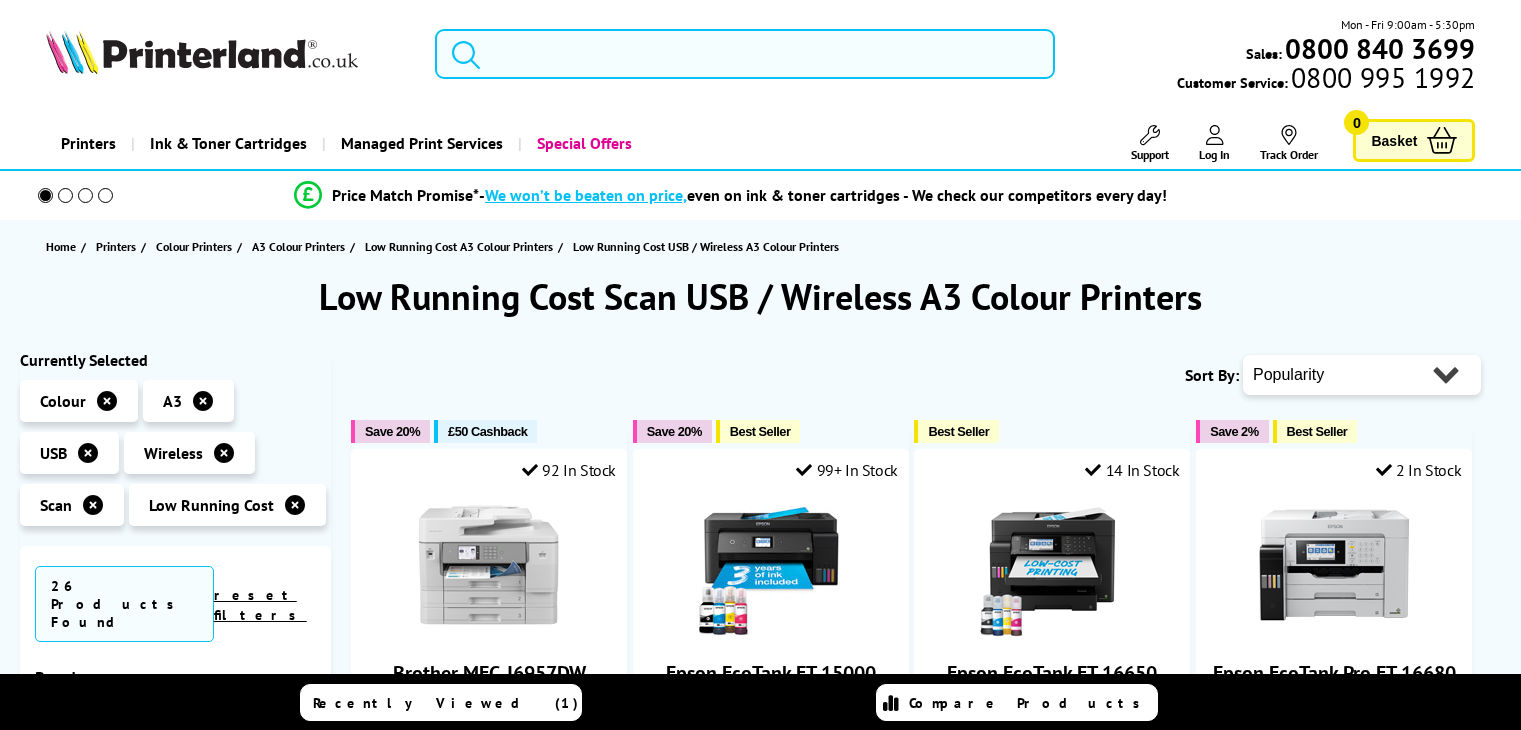 scroll, scrollTop: 0, scrollLeft: 0, axis: both 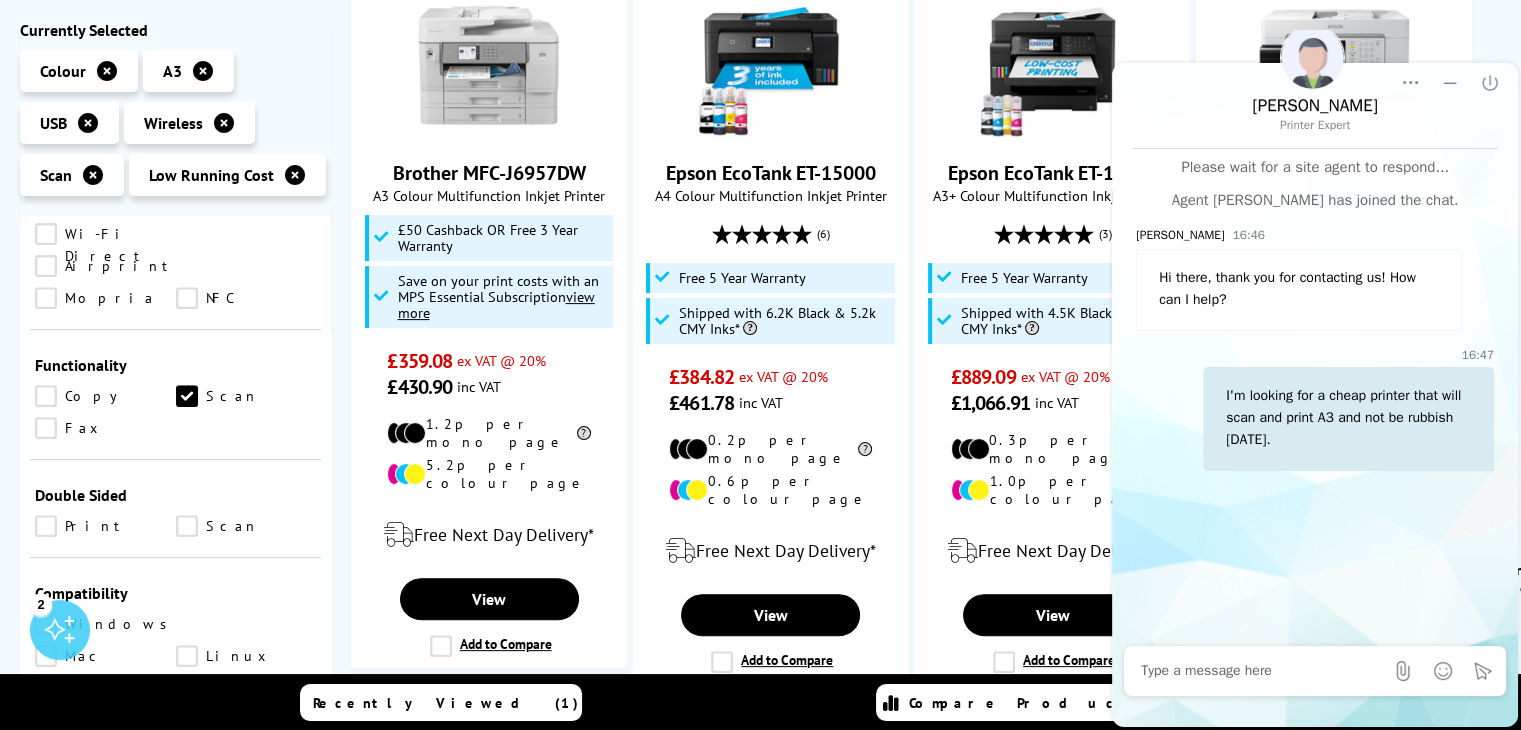 click on "Copy" at bounding box center (105, 396) 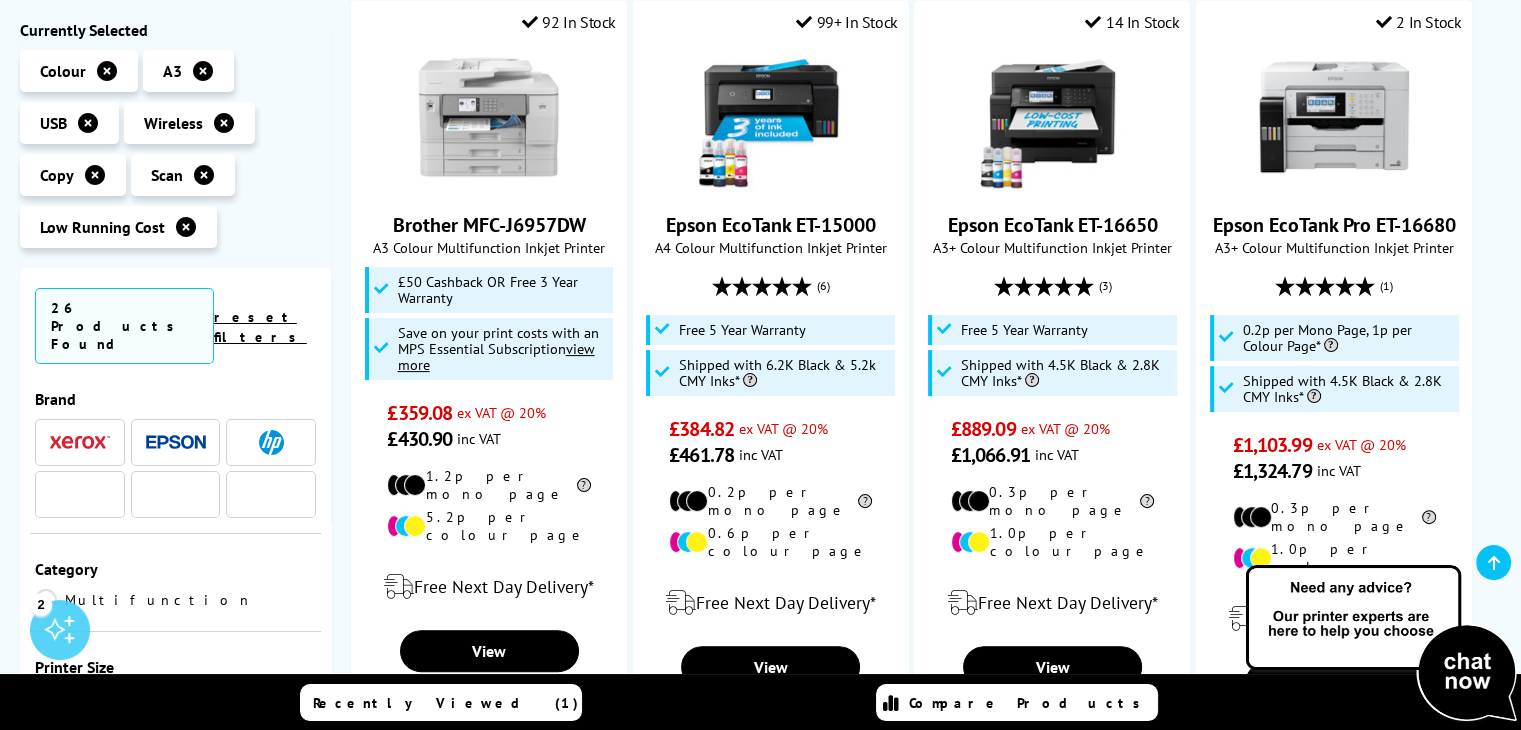 scroll, scrollTop: 500, scrollLeft: 0, axis: vertical 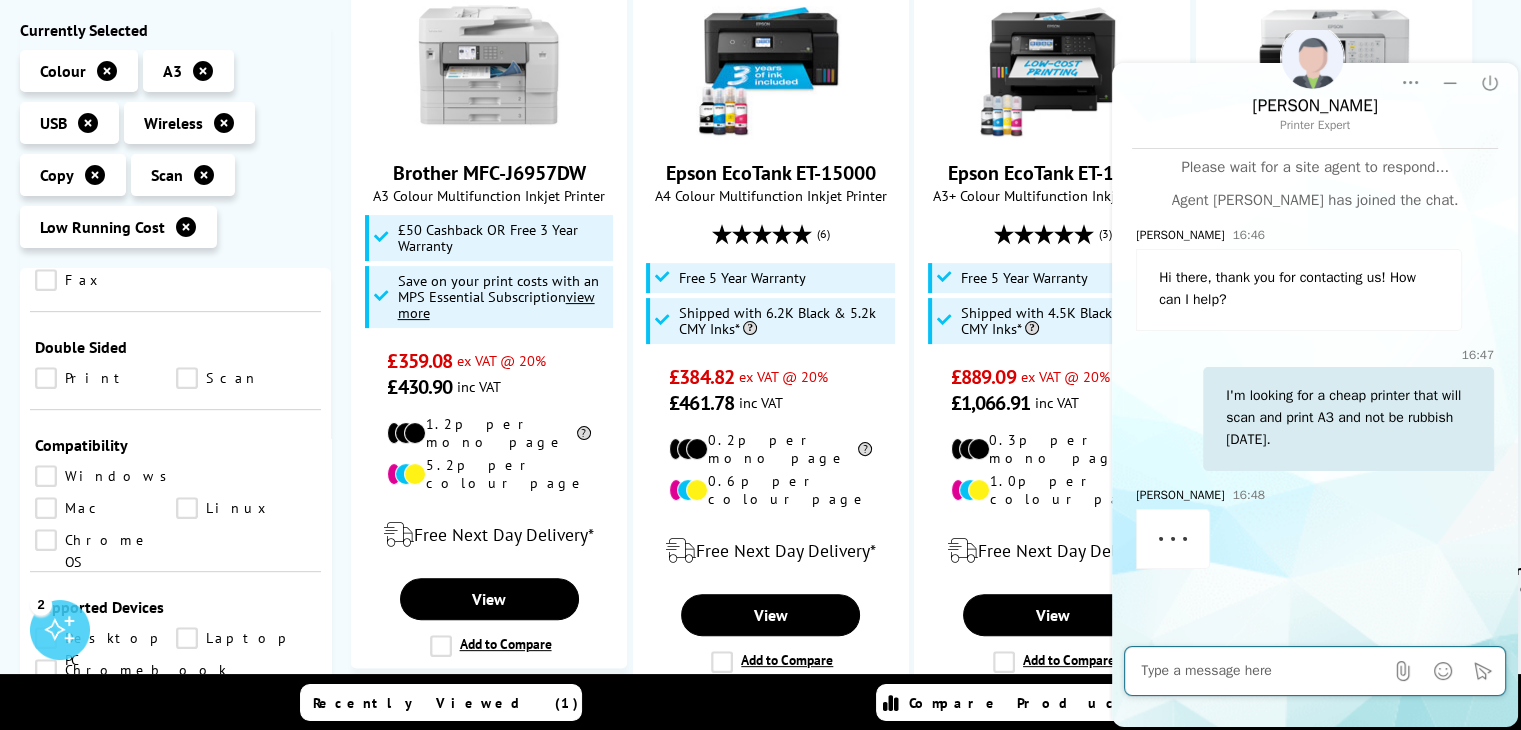 click on "Windows" at bounding box center (106, 476) 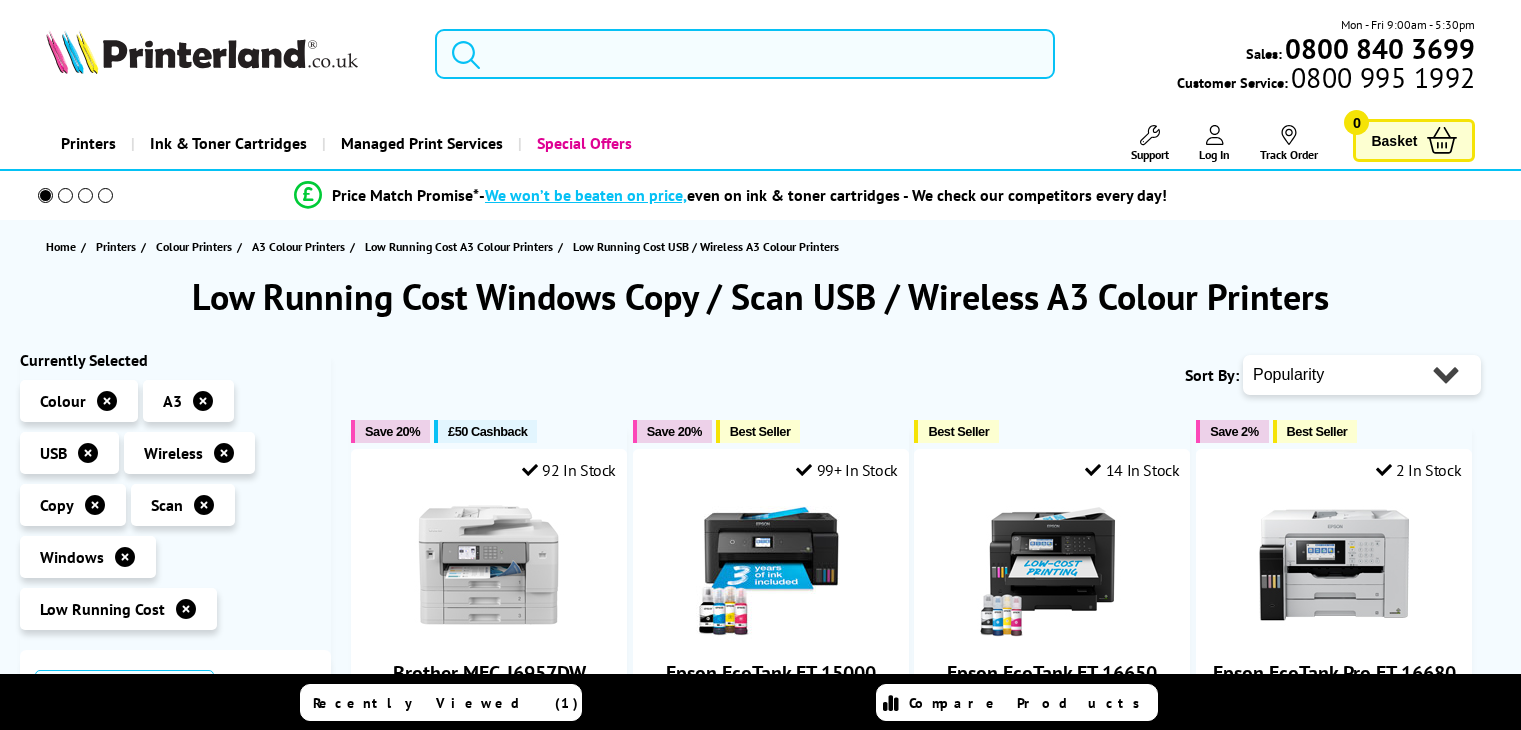 scroll, scrollTop: 0, scrollLeft: 0, axis: both 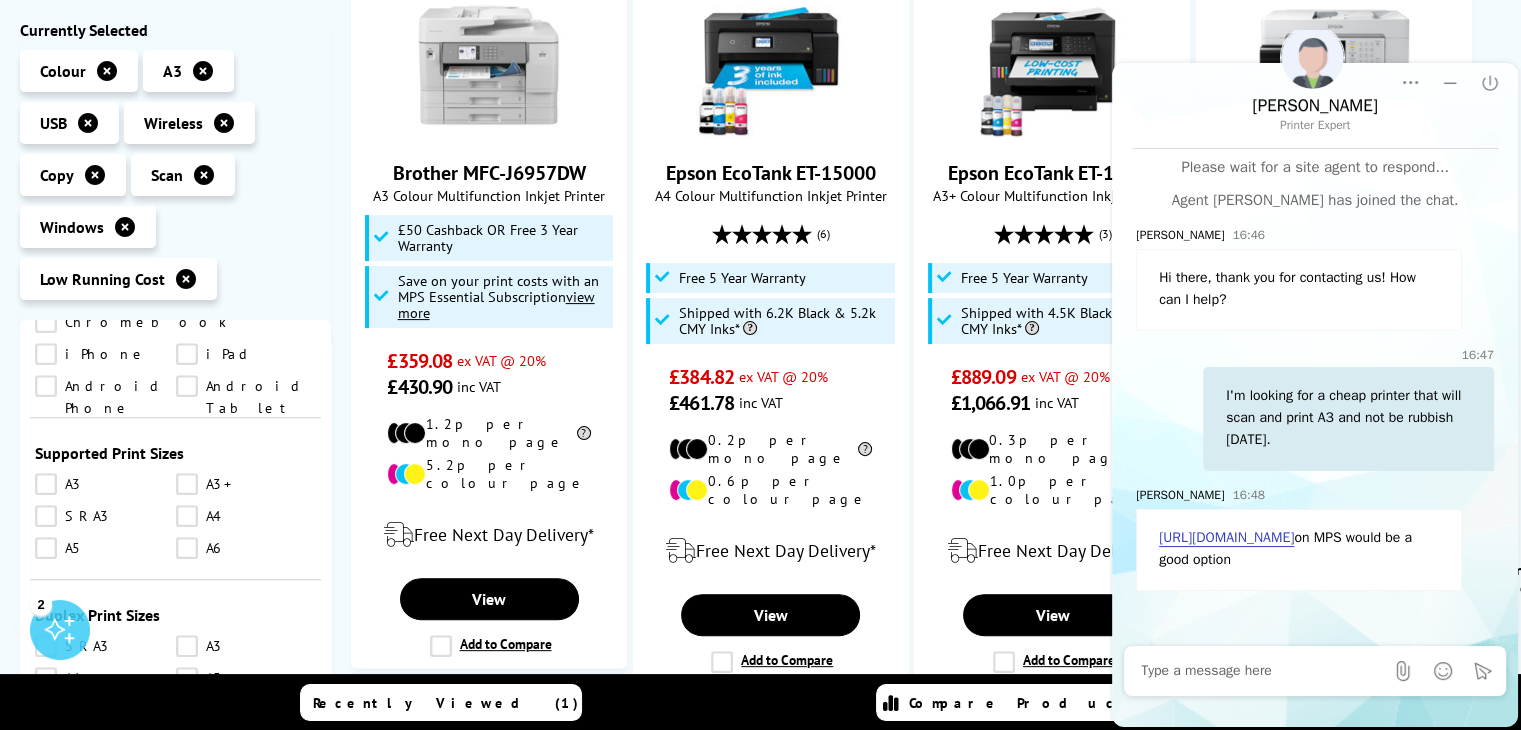 click on "A3" at bounding box center [105, 484] 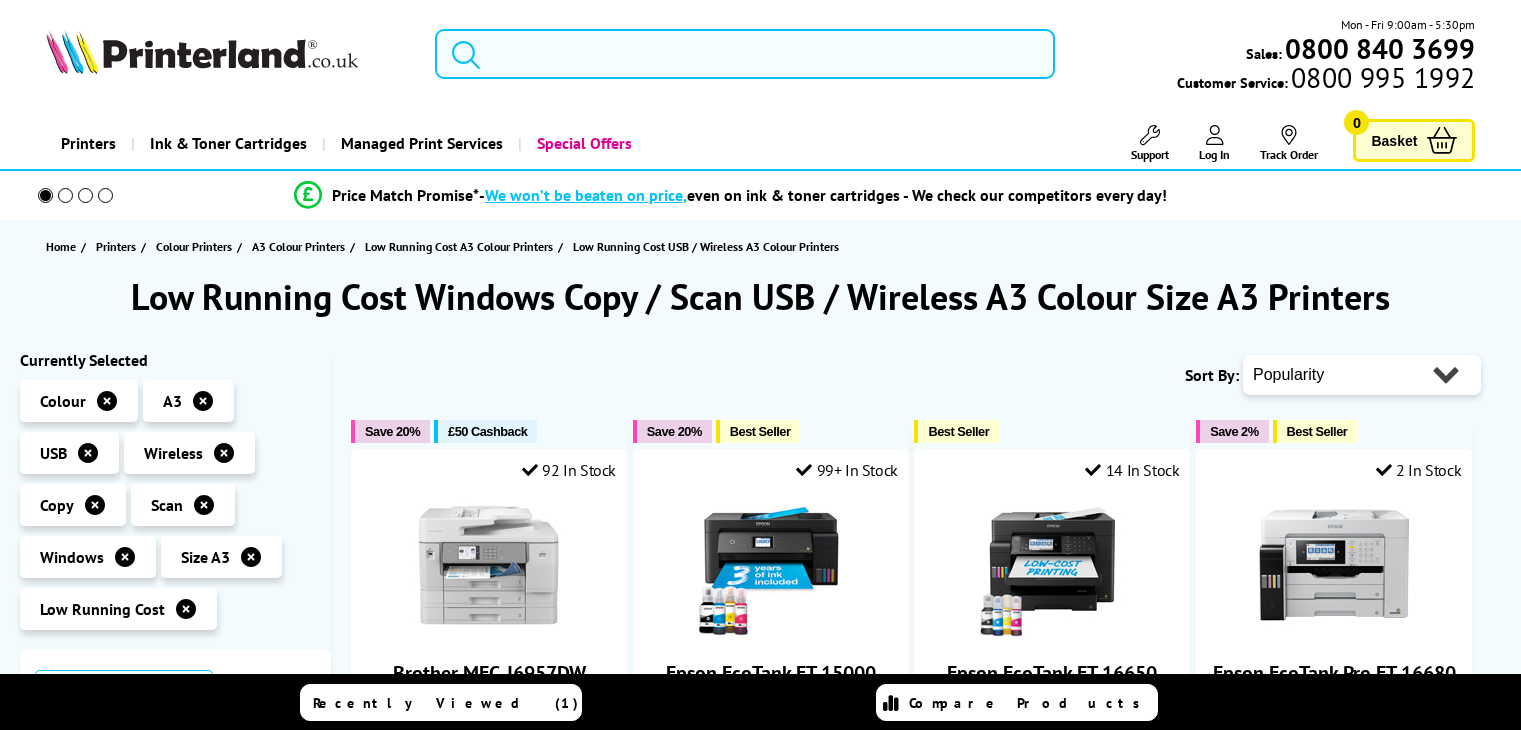 scroll, scrollTop: 372, scrollLeft: 0, axis: vertical 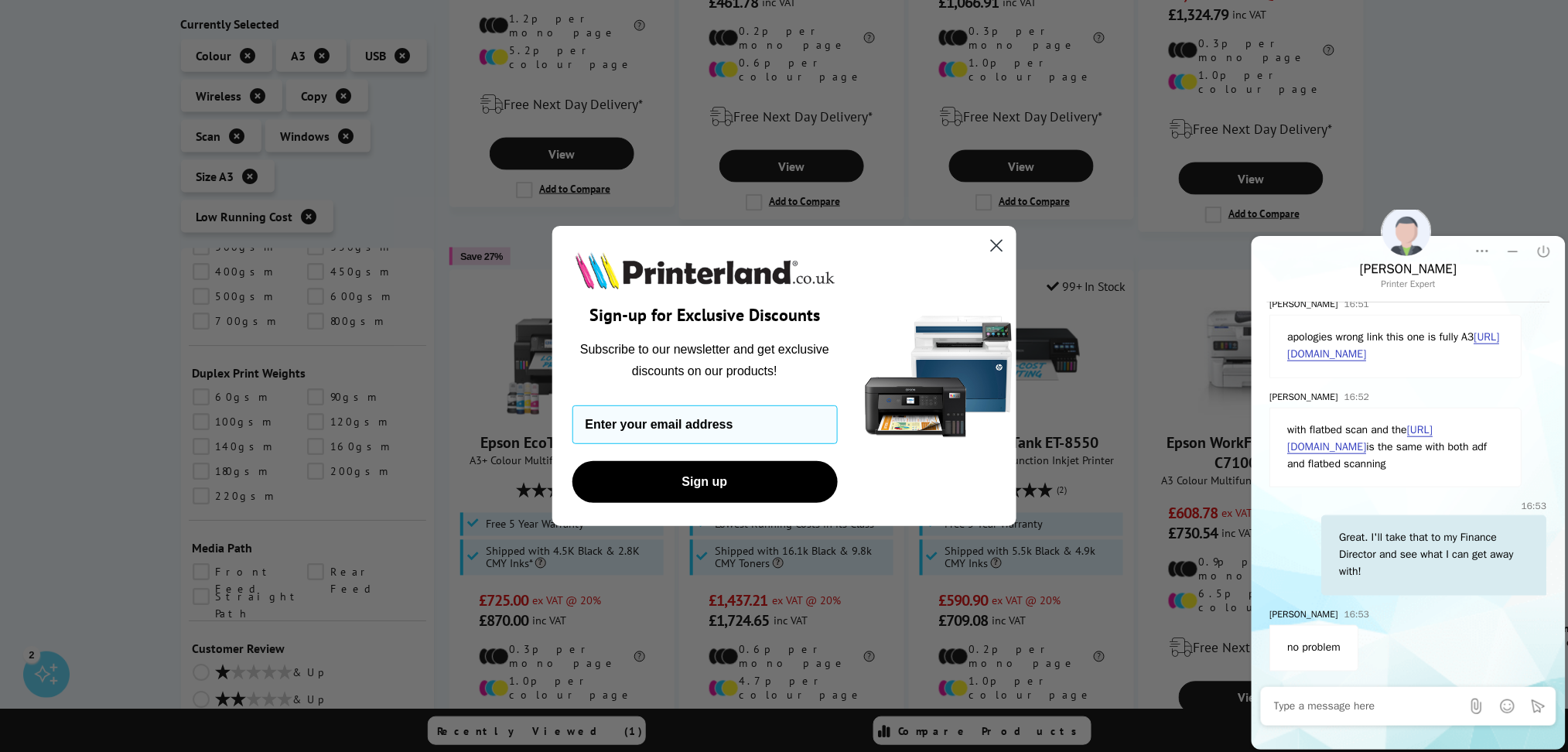 click 